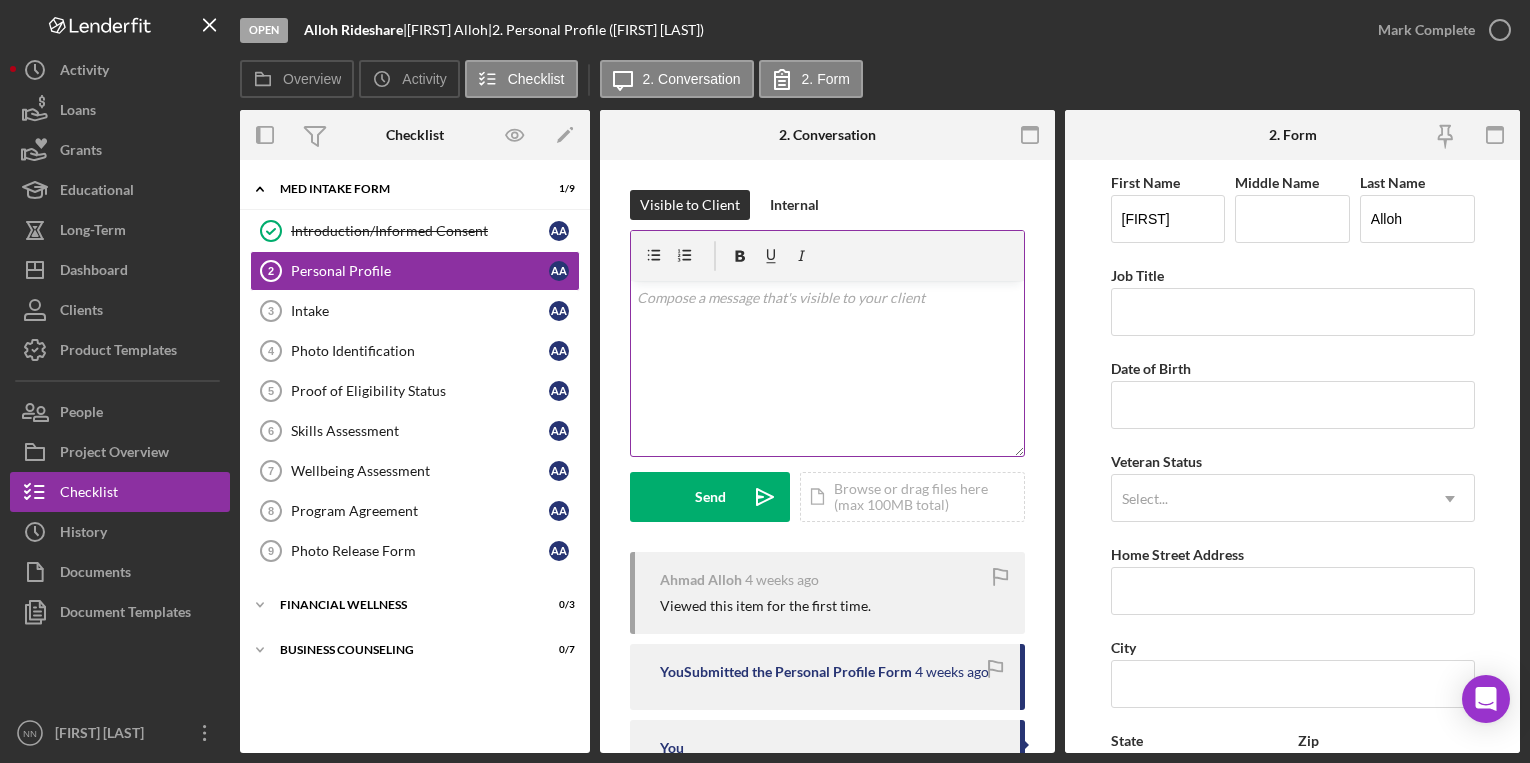scroll, scrollTop: 0, scrollLeft: 0, axis: both 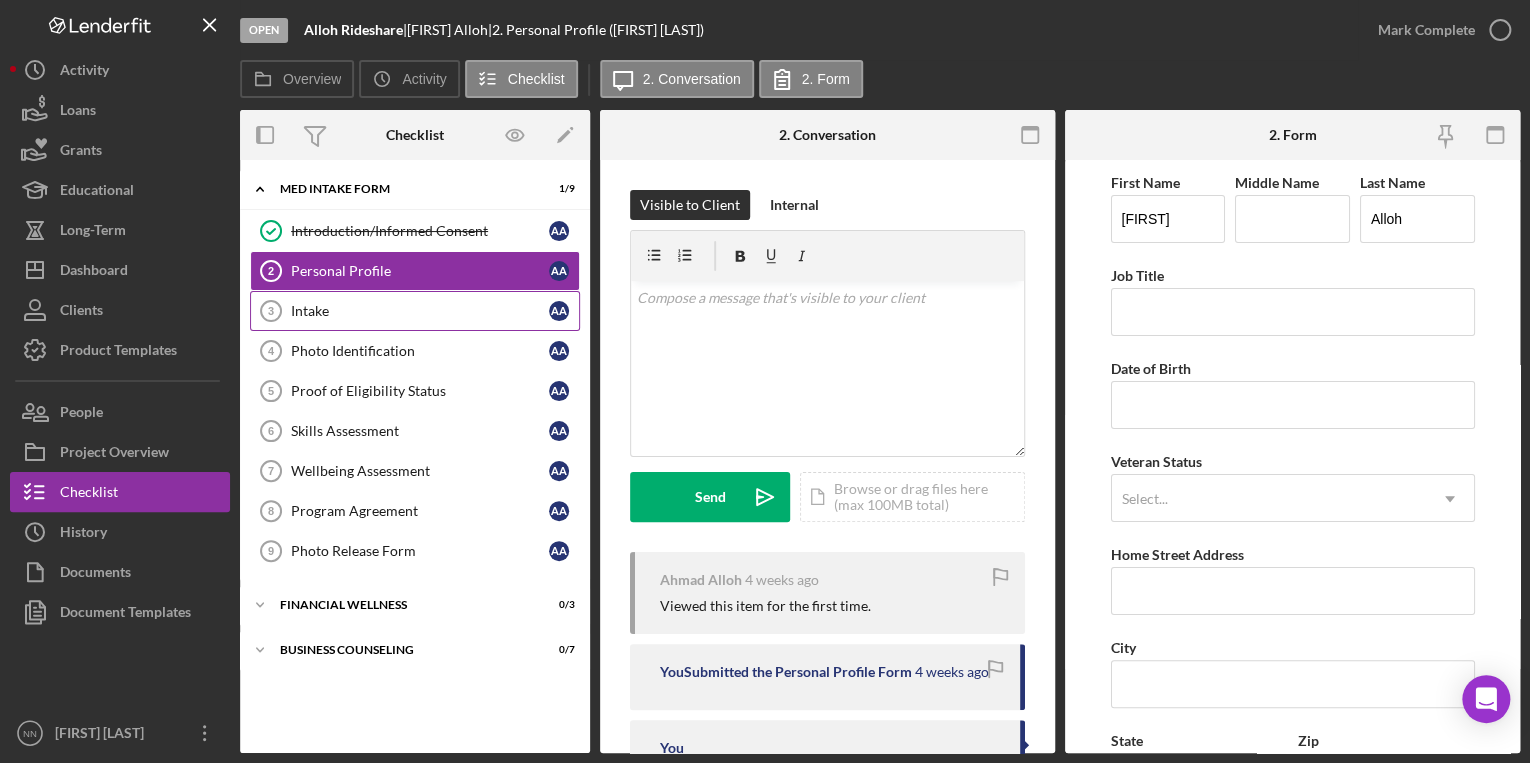 click on "Intake 3 Intake A A" at bounding box center (415, 311) 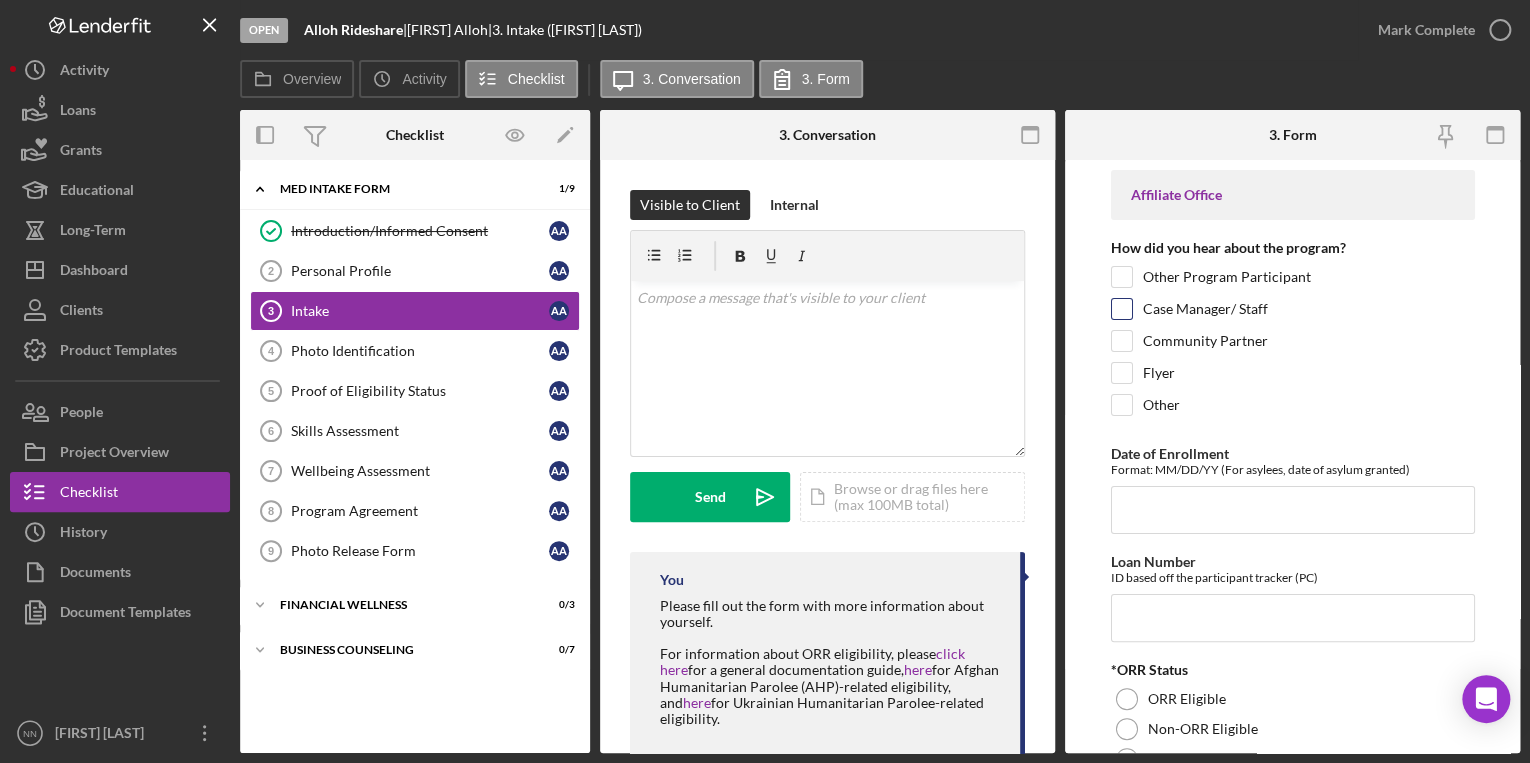 click on "Case Manager/ Staff" at bounding box center (1122, 309) 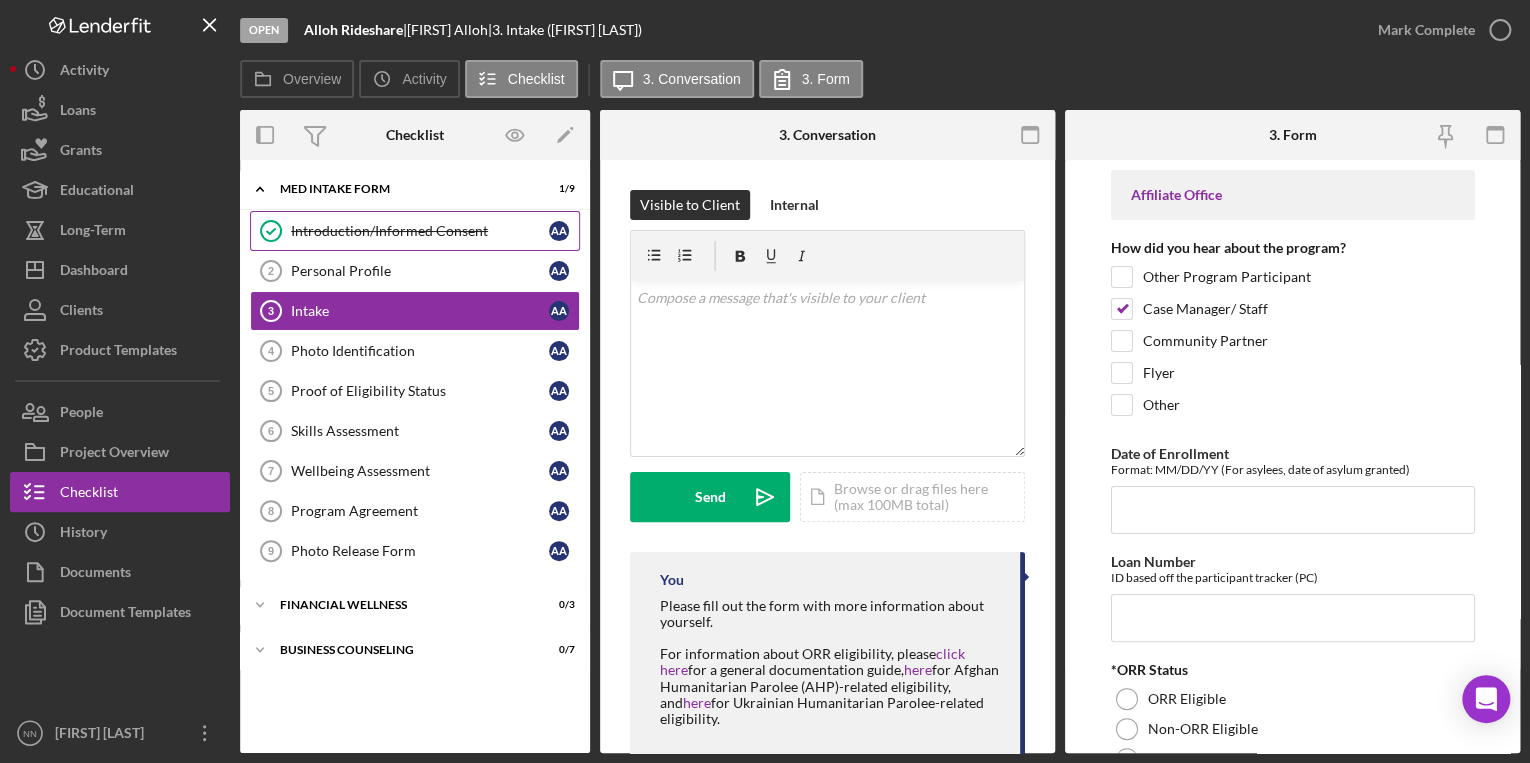 click on "Introduction/Informed Consent Introduction/Informed Consent A A" at bounding box center (415, 231) 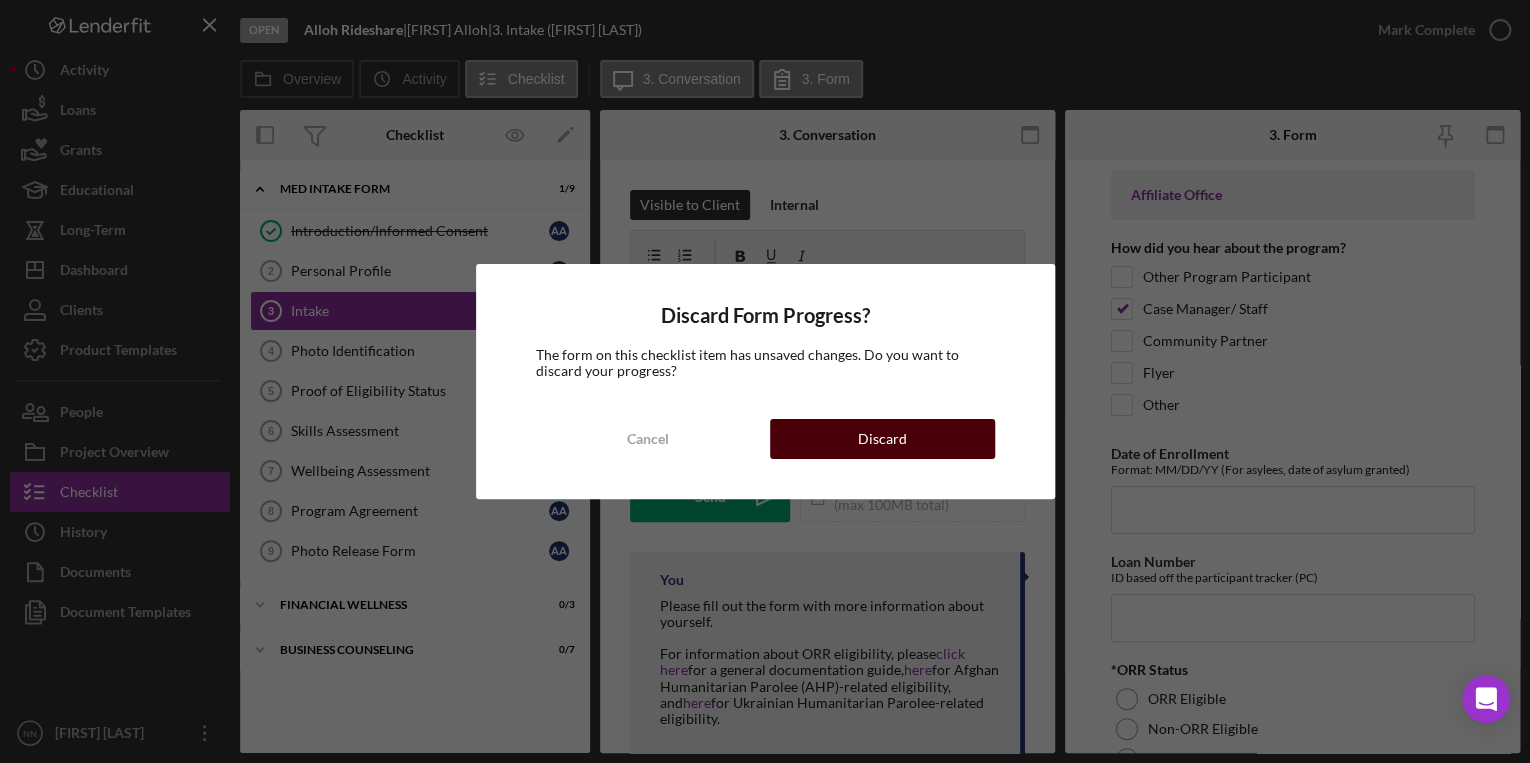 click on "Discard" at bounding box center [882, 439] 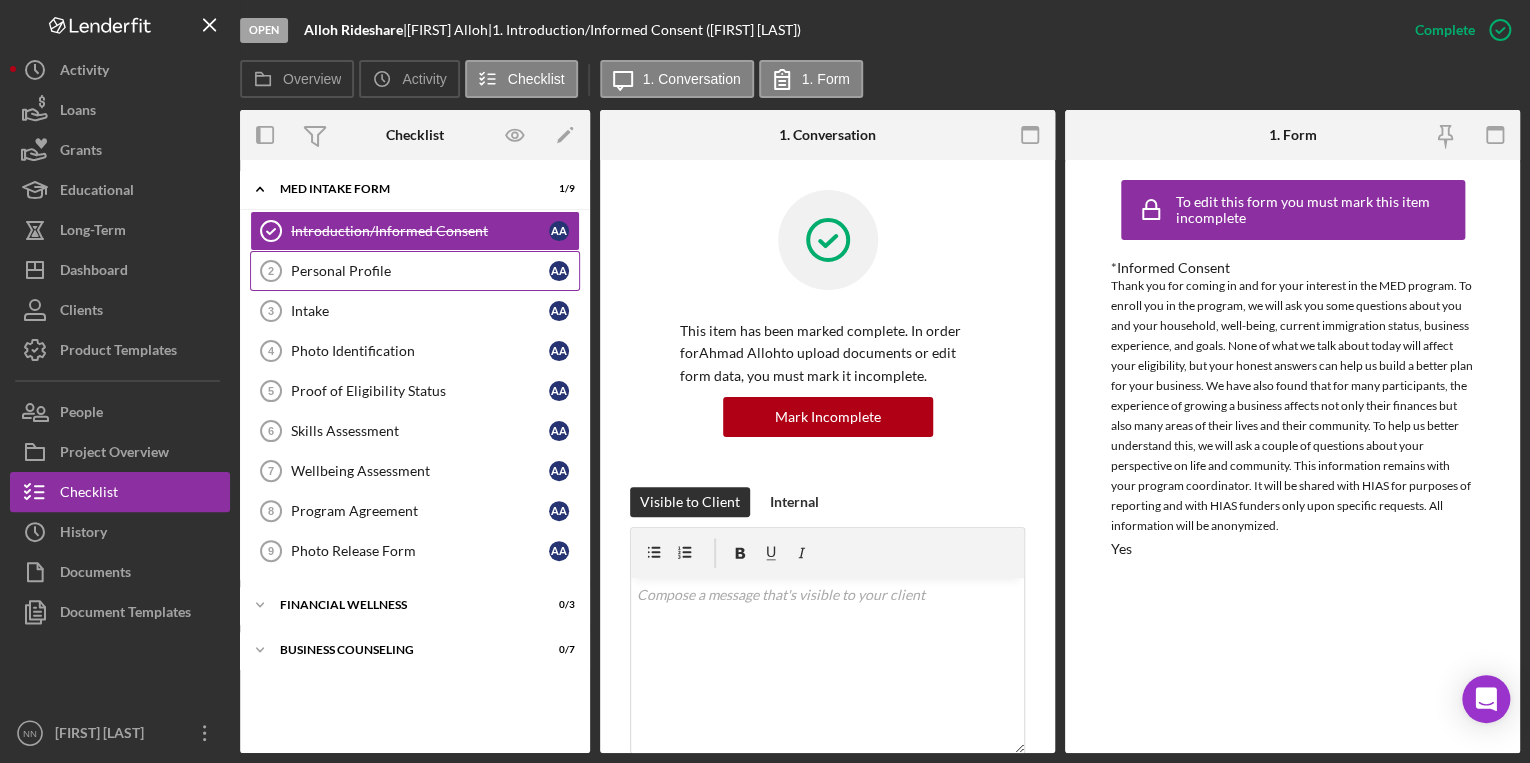 click on "Personal Profile" at bounding box center (420, 271) 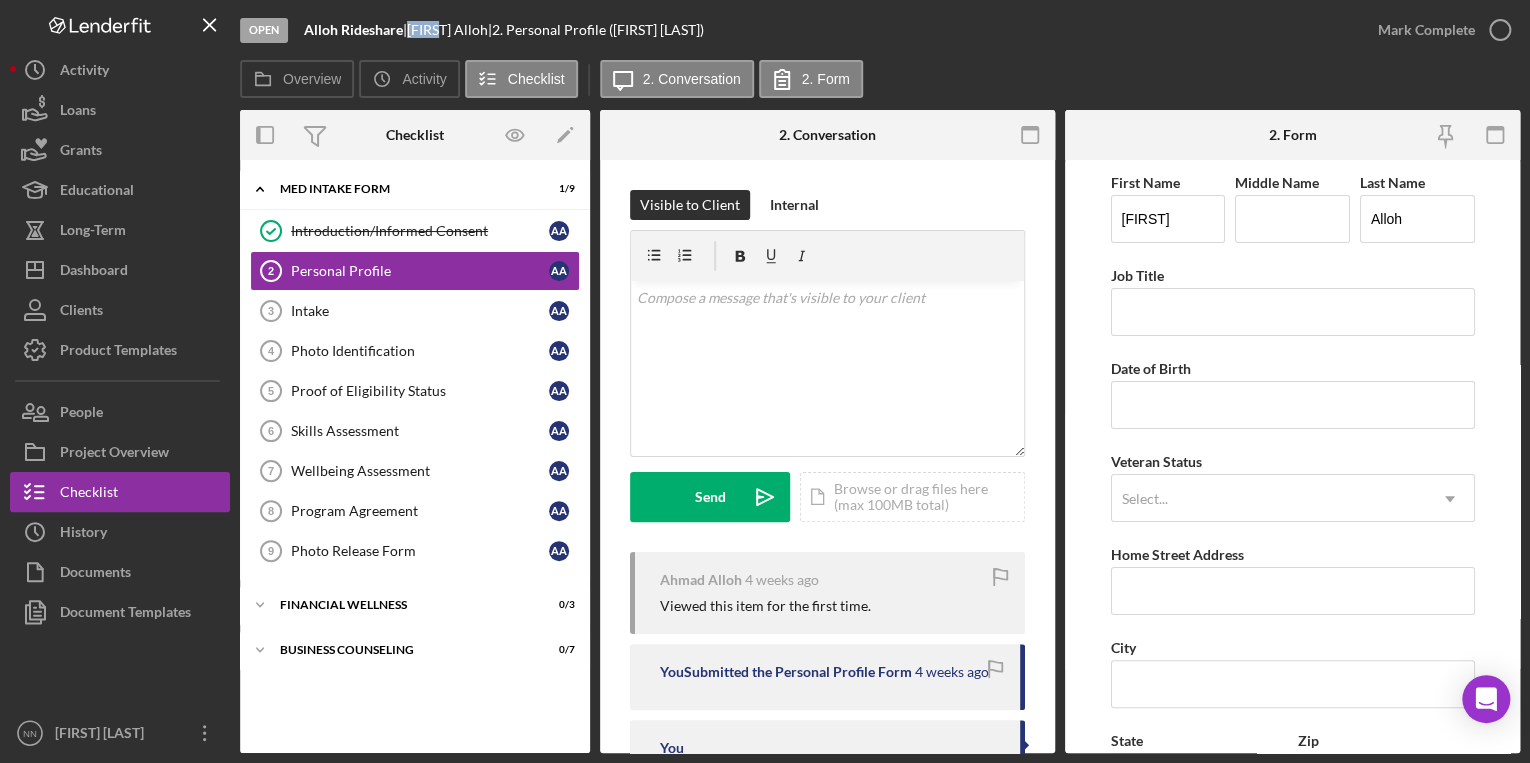 drag, startPoint x: 460, startPoint y: 30, endPoint x: 422, endPoint y: 30, distance: 38 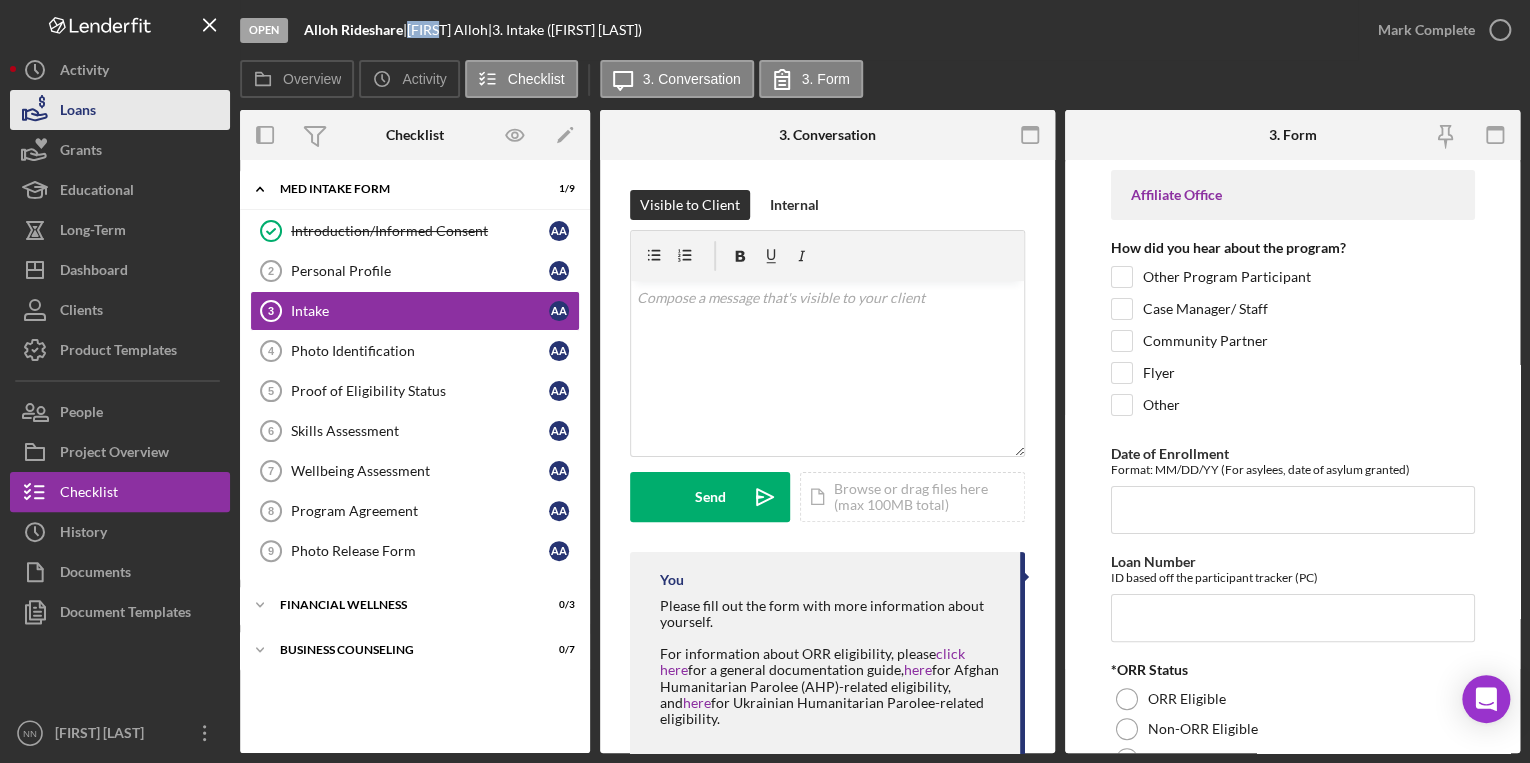 click on "Loans" at bounding box center (120, 110) 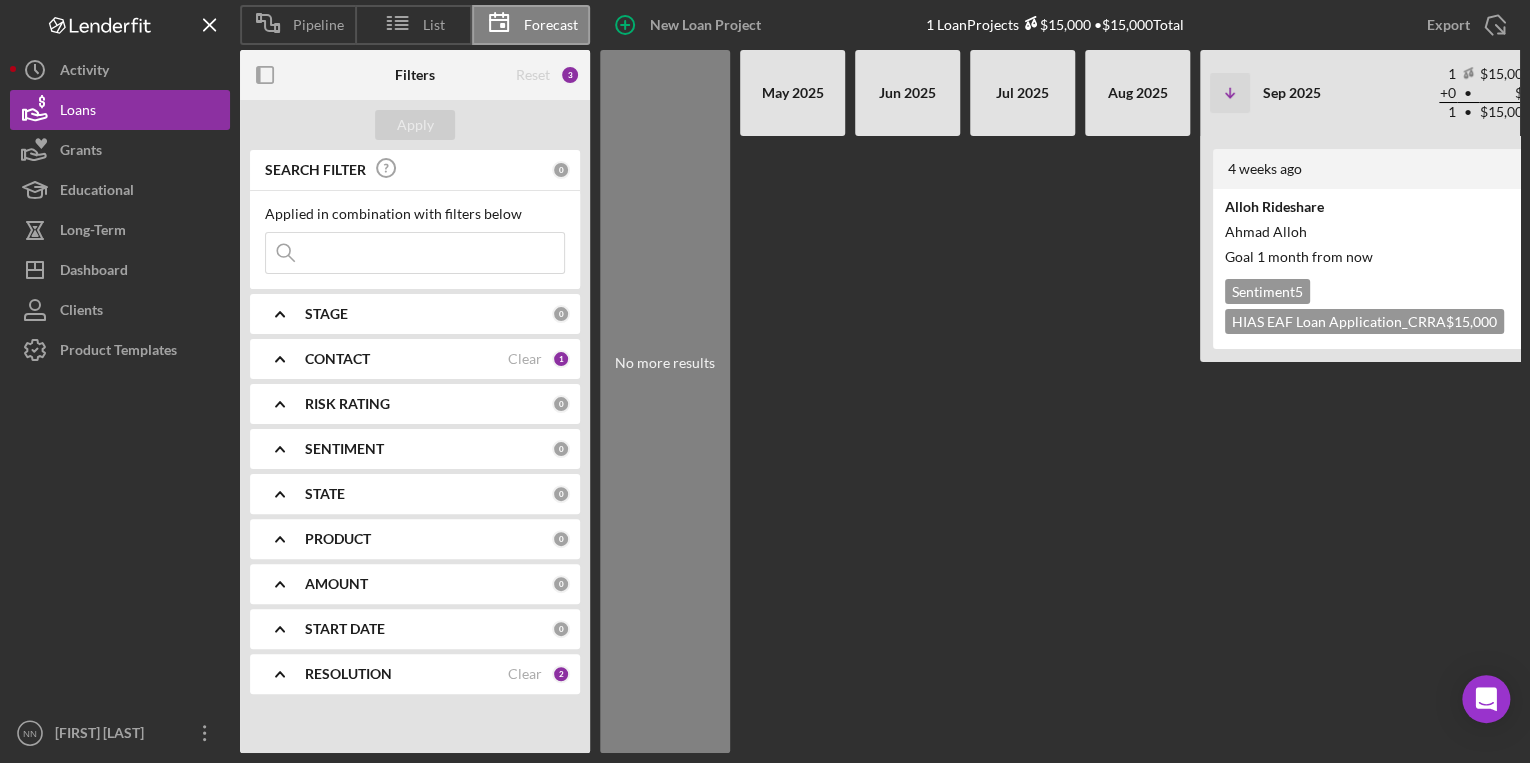 scroll, scrollTop: 0, scrollLeft: 280, axis: horizontal 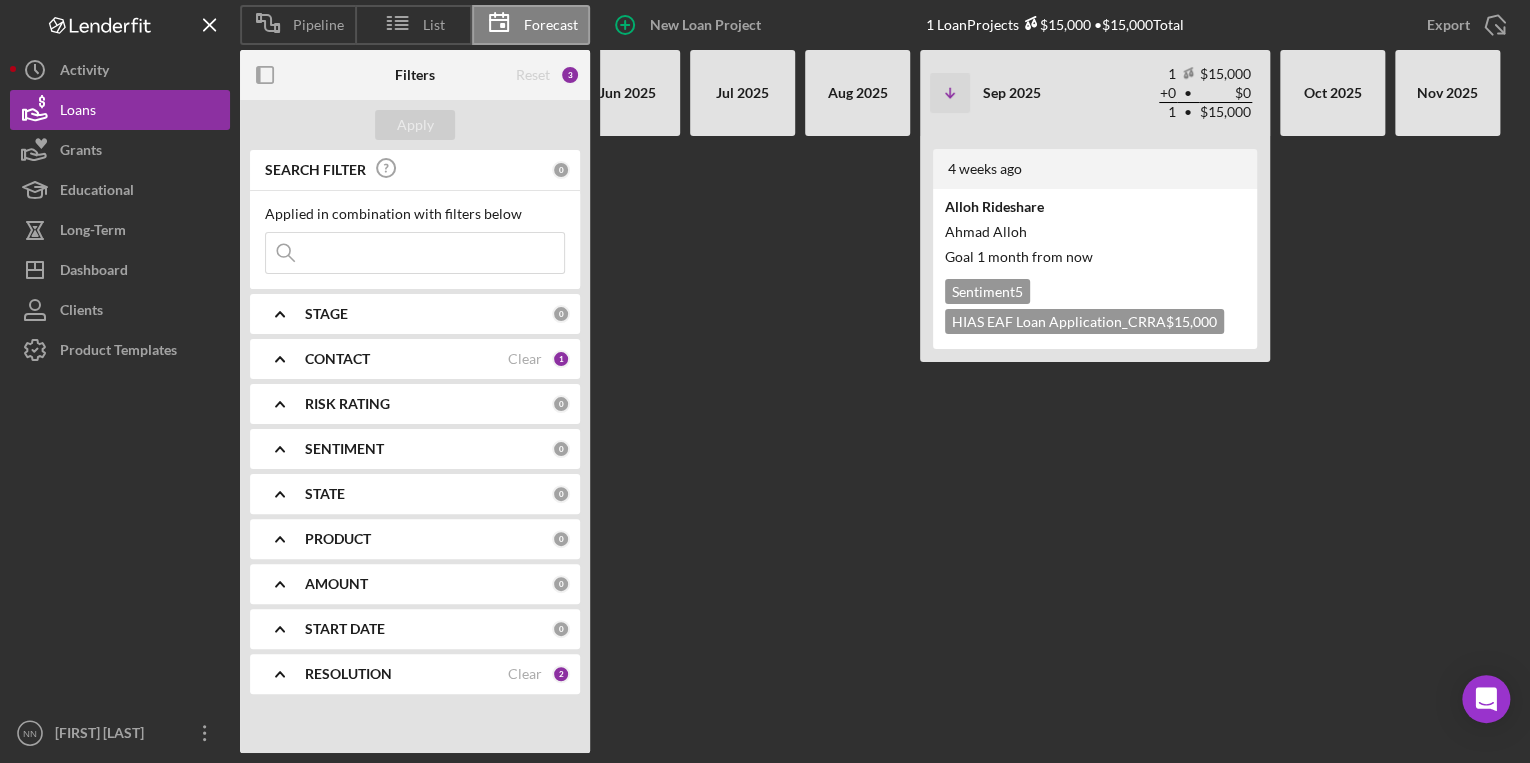click at bounding box center [415, 253] 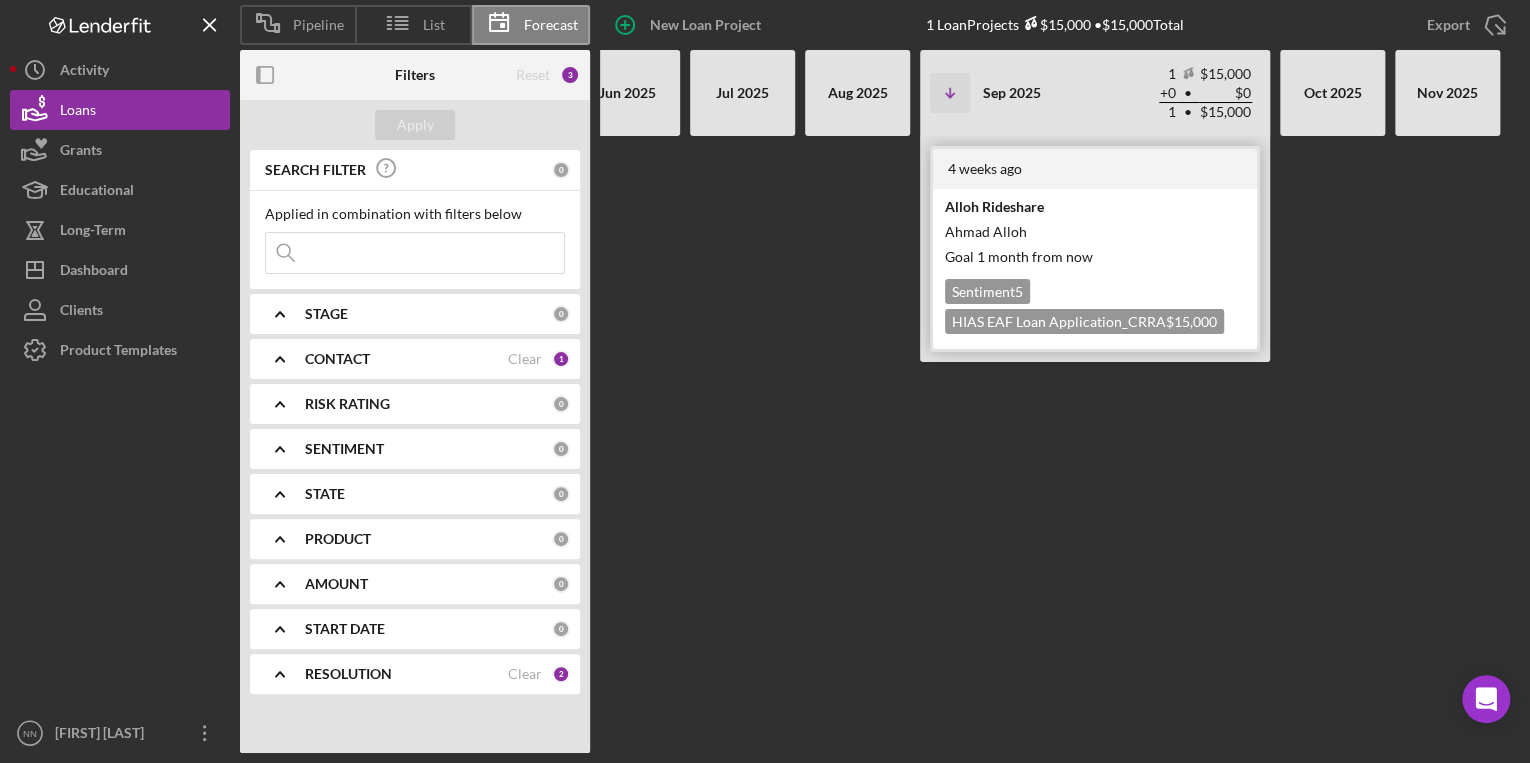 click on "Goal   1 month from now" at bounding box center [1093, 256] 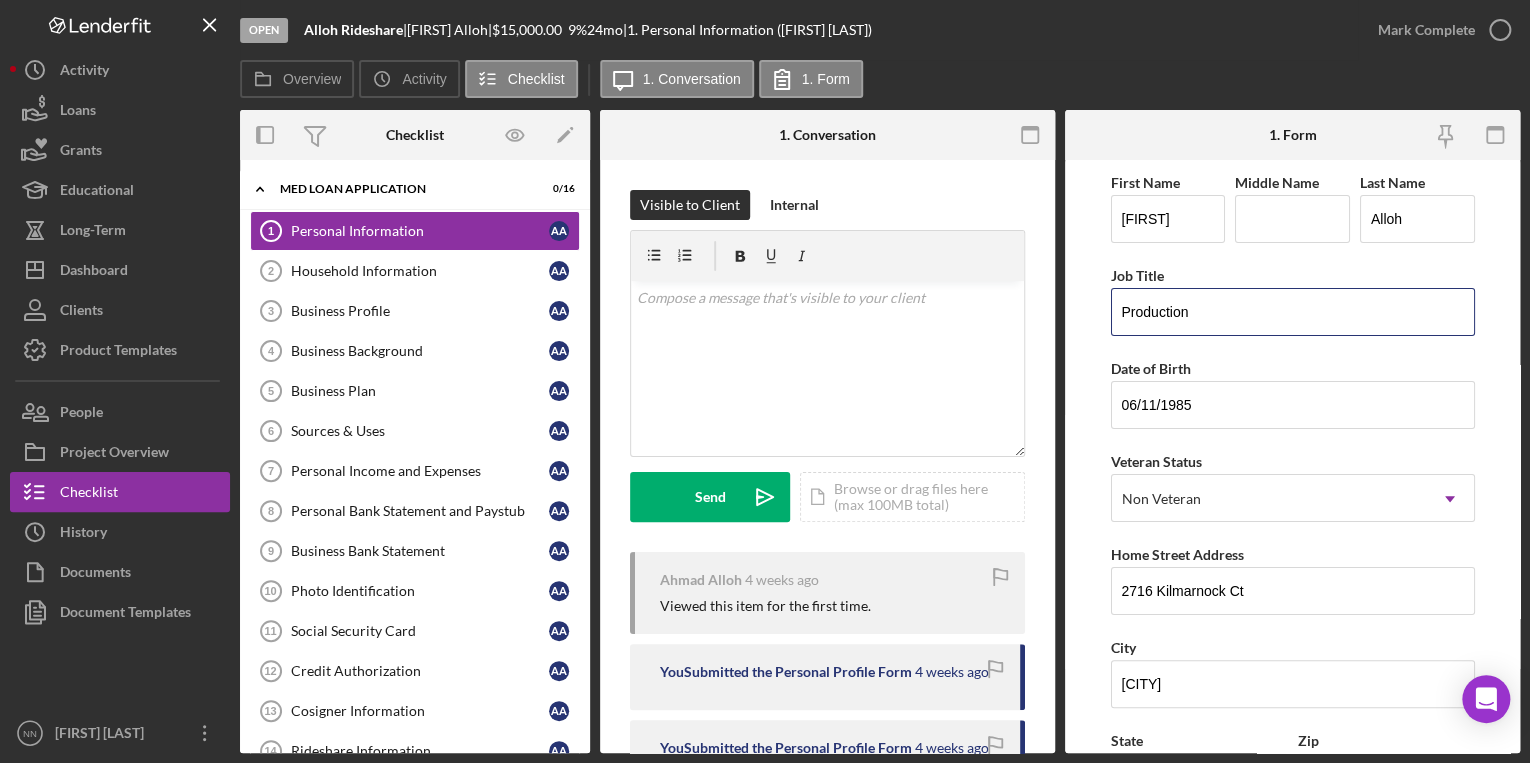 drag, startPoint x: 1243, startPoint y: 319, endPoint x: 1104, endPoint y: 311, distance: 139.23003 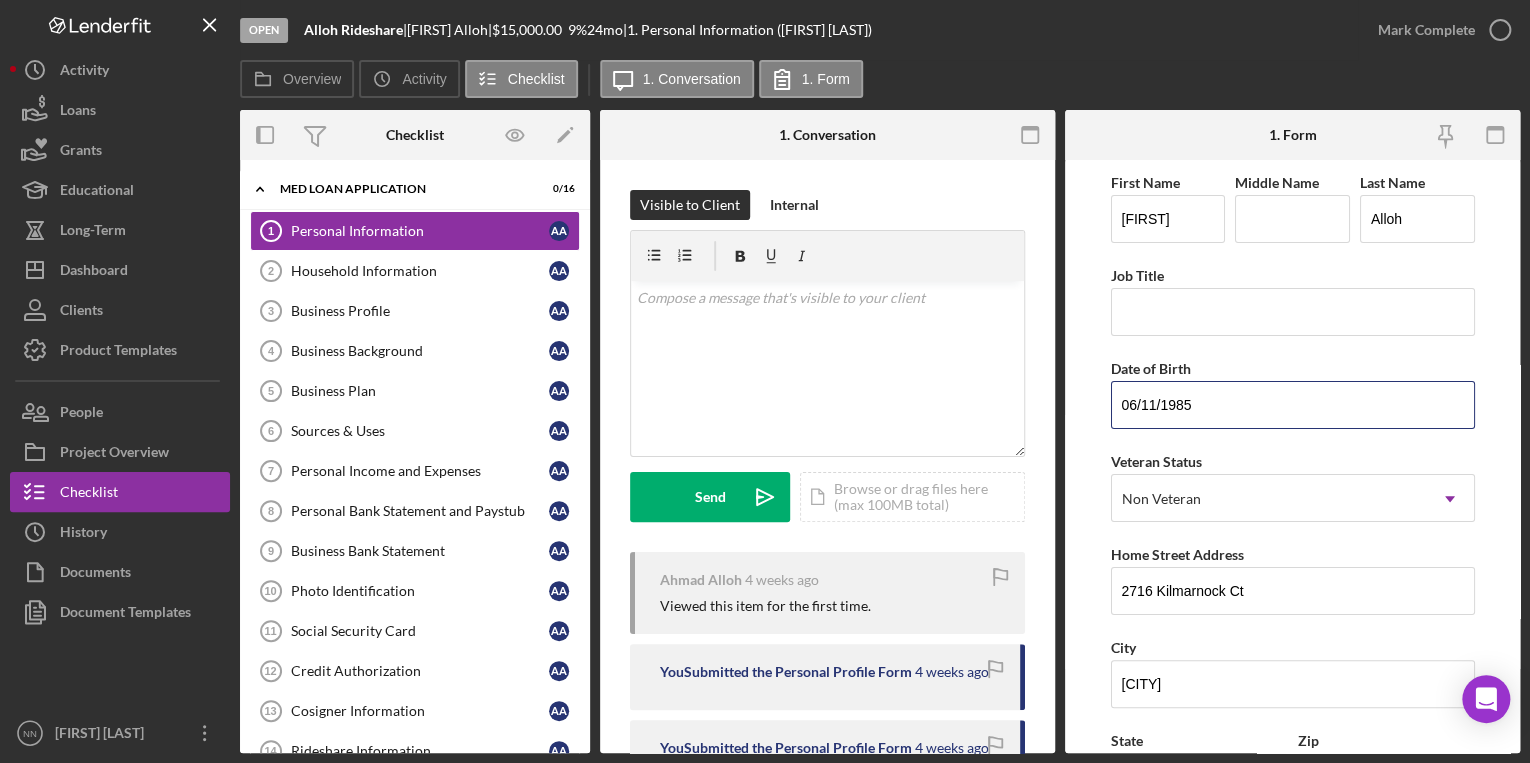 drag, startPoint x: 1252, startPoint y: 412, endPoint x: 1104, endPoint y: 425, distance: 148.56985 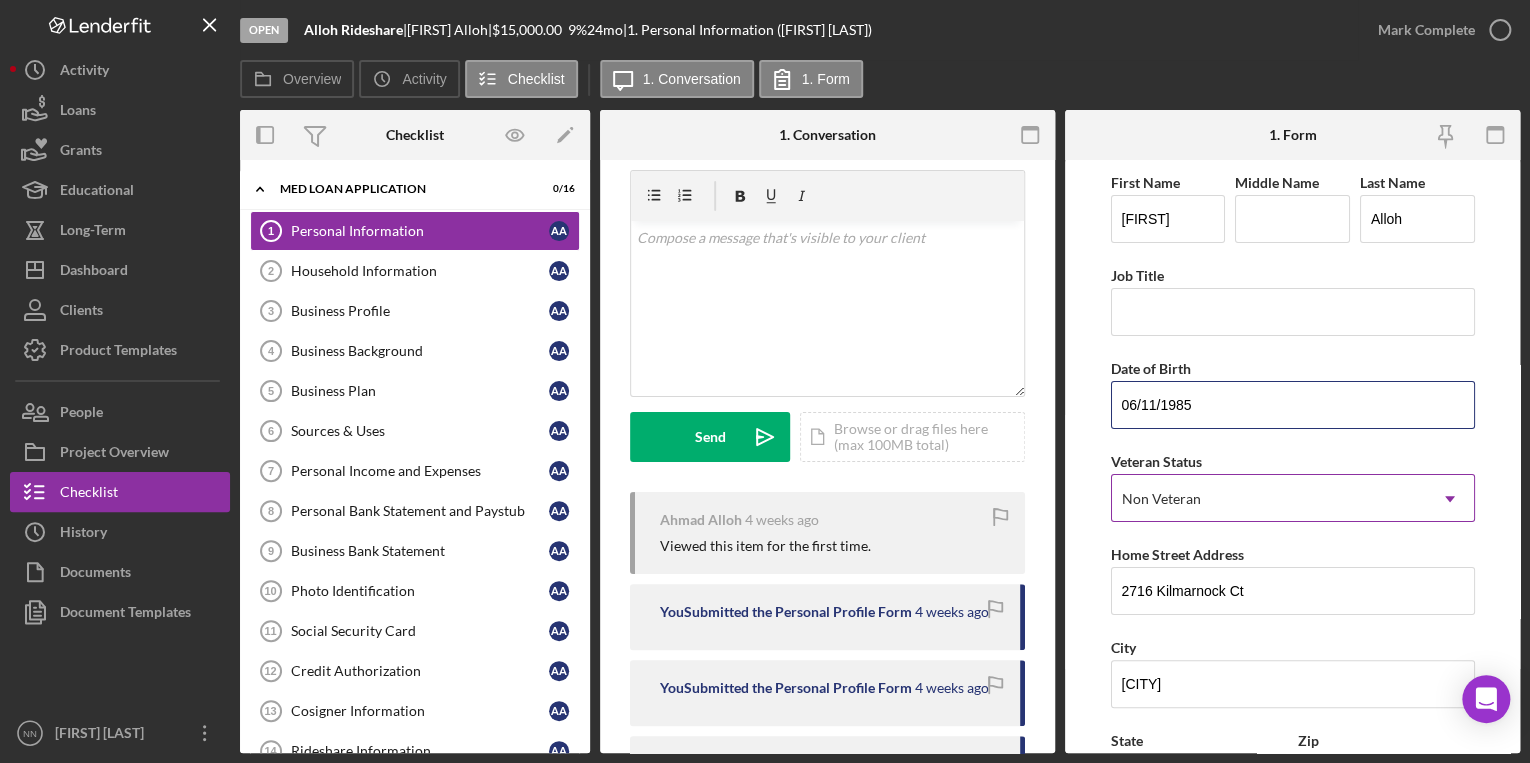 scroll, scrollTop: 160, scrollLeft: 0, axis: vertical 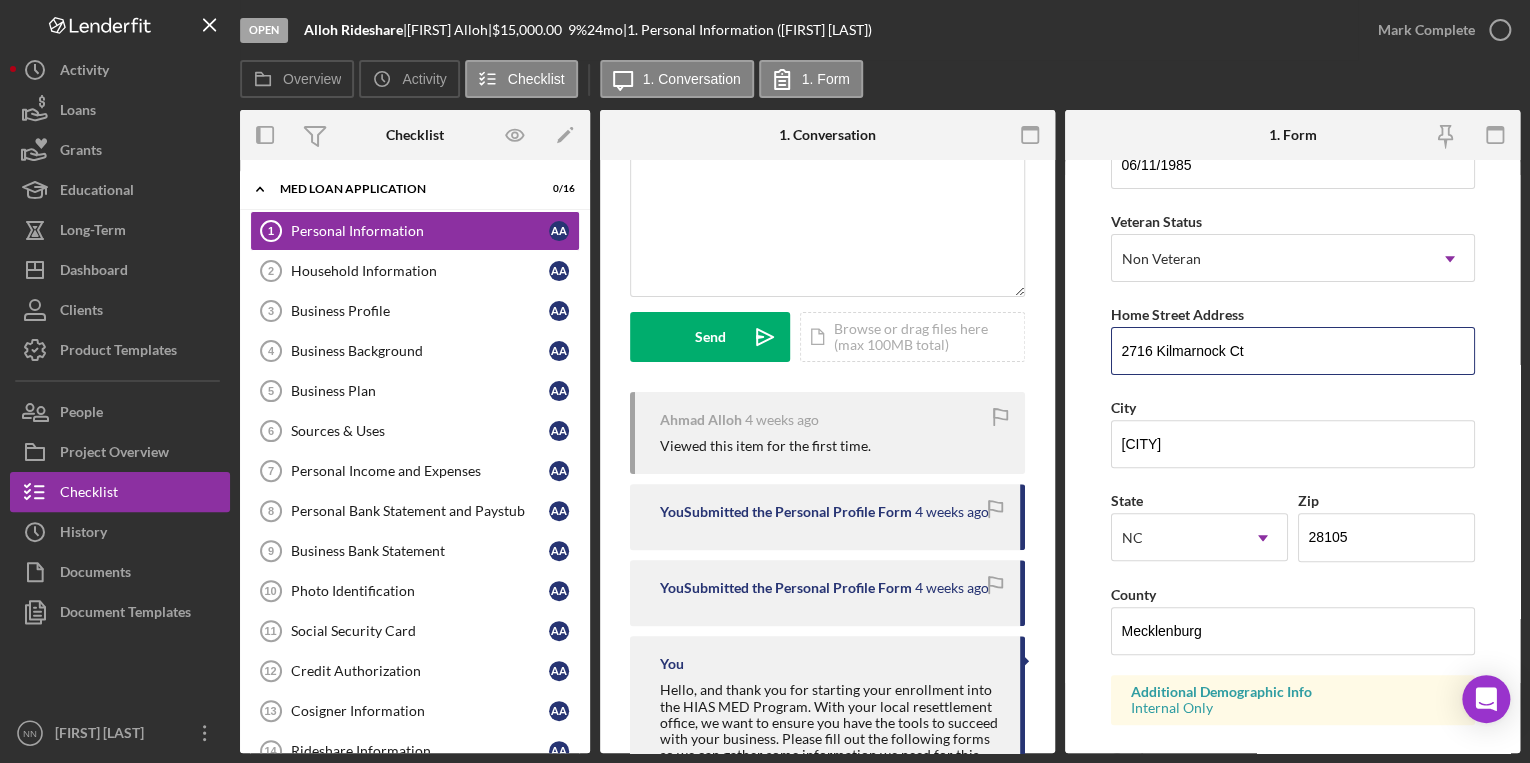 drag, startPoint x: 1299, startPoint y: 350, endPoint x: 1076, endPoint y: 384, distance: 225.57704 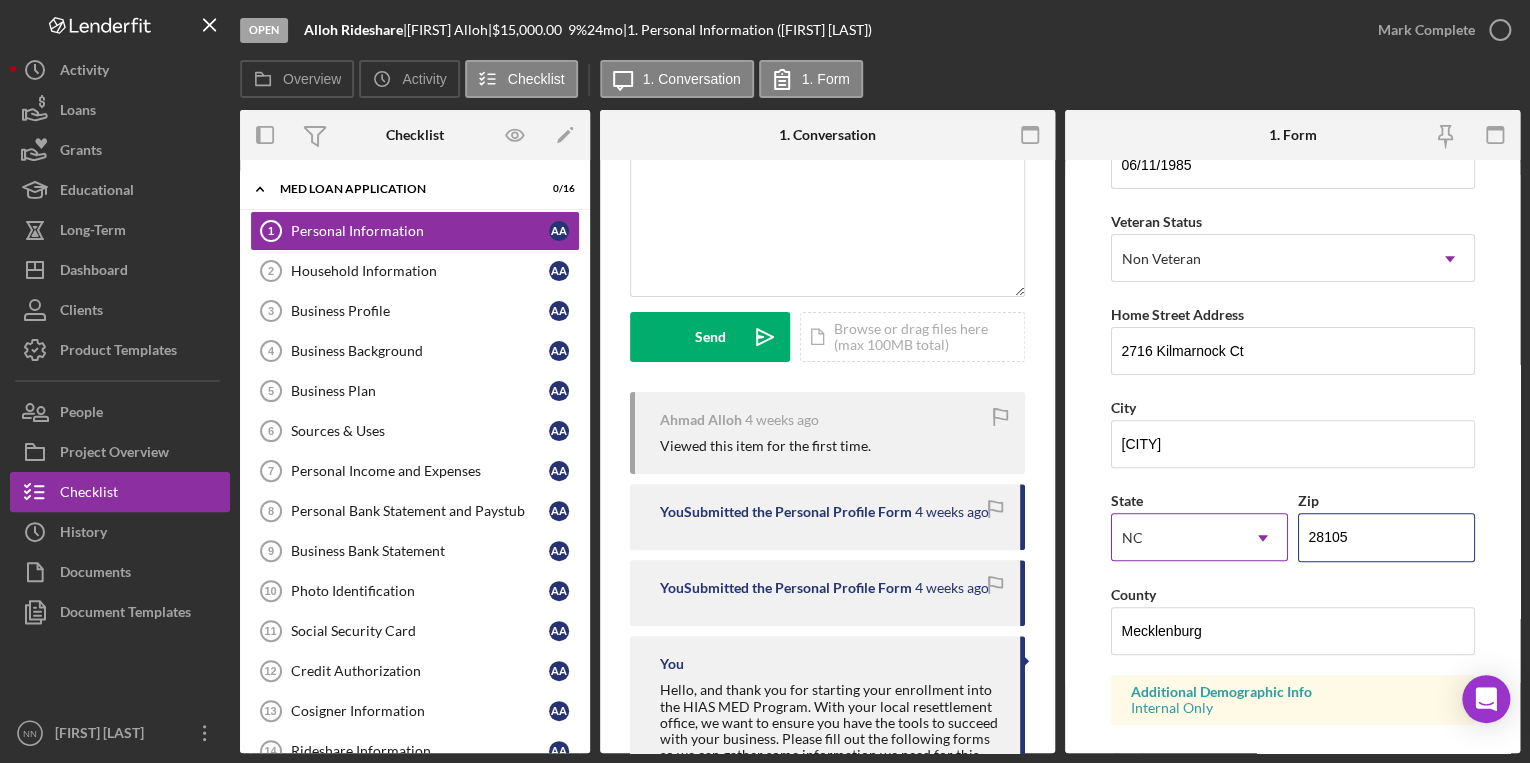 drag, startPoint x: 1333, startPoint y: 529, endPoint x: 1275, endPoint y: 529, distance: 58 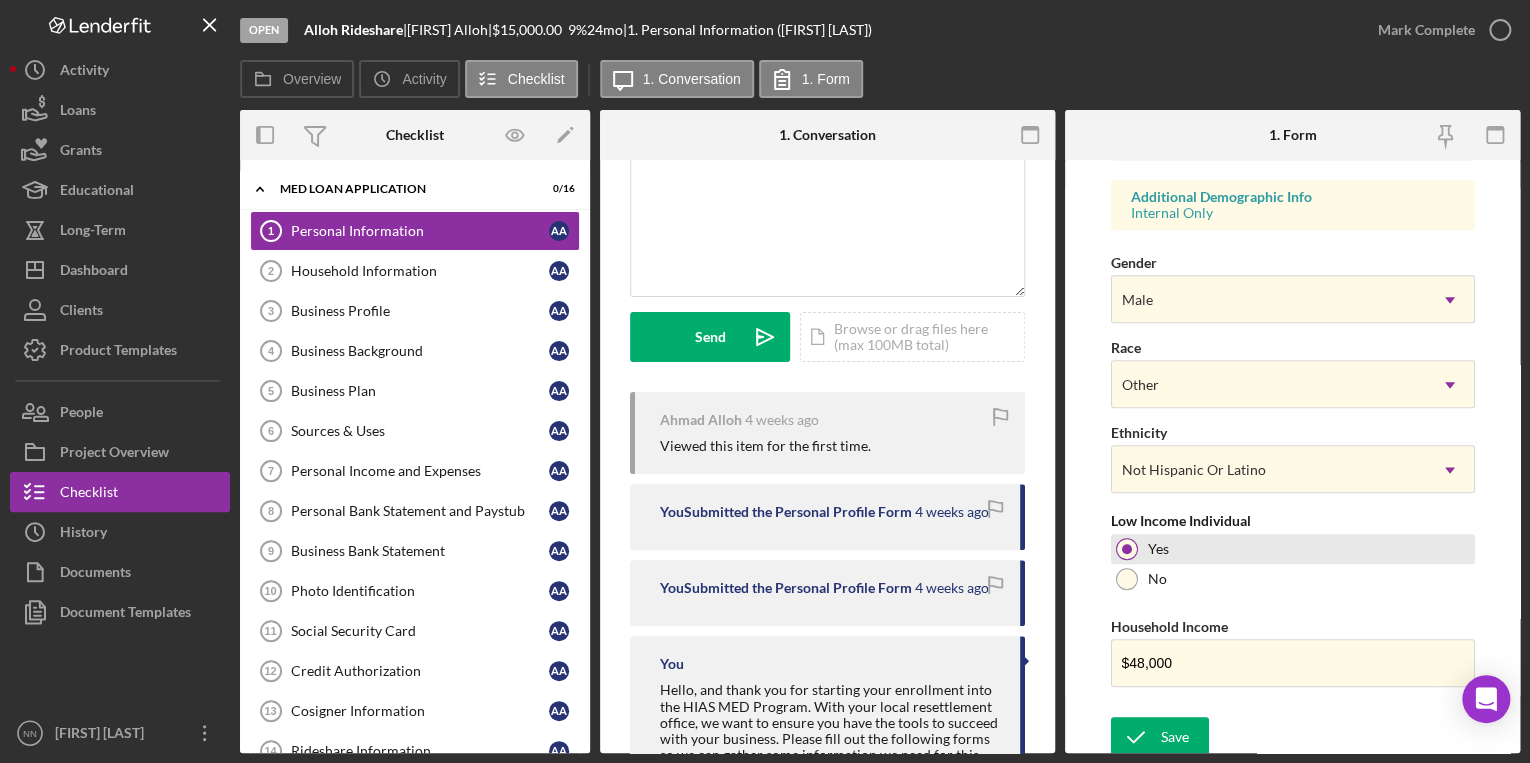 scroll, scrollTop: 738, scrollLeft: 0, axis: vertical 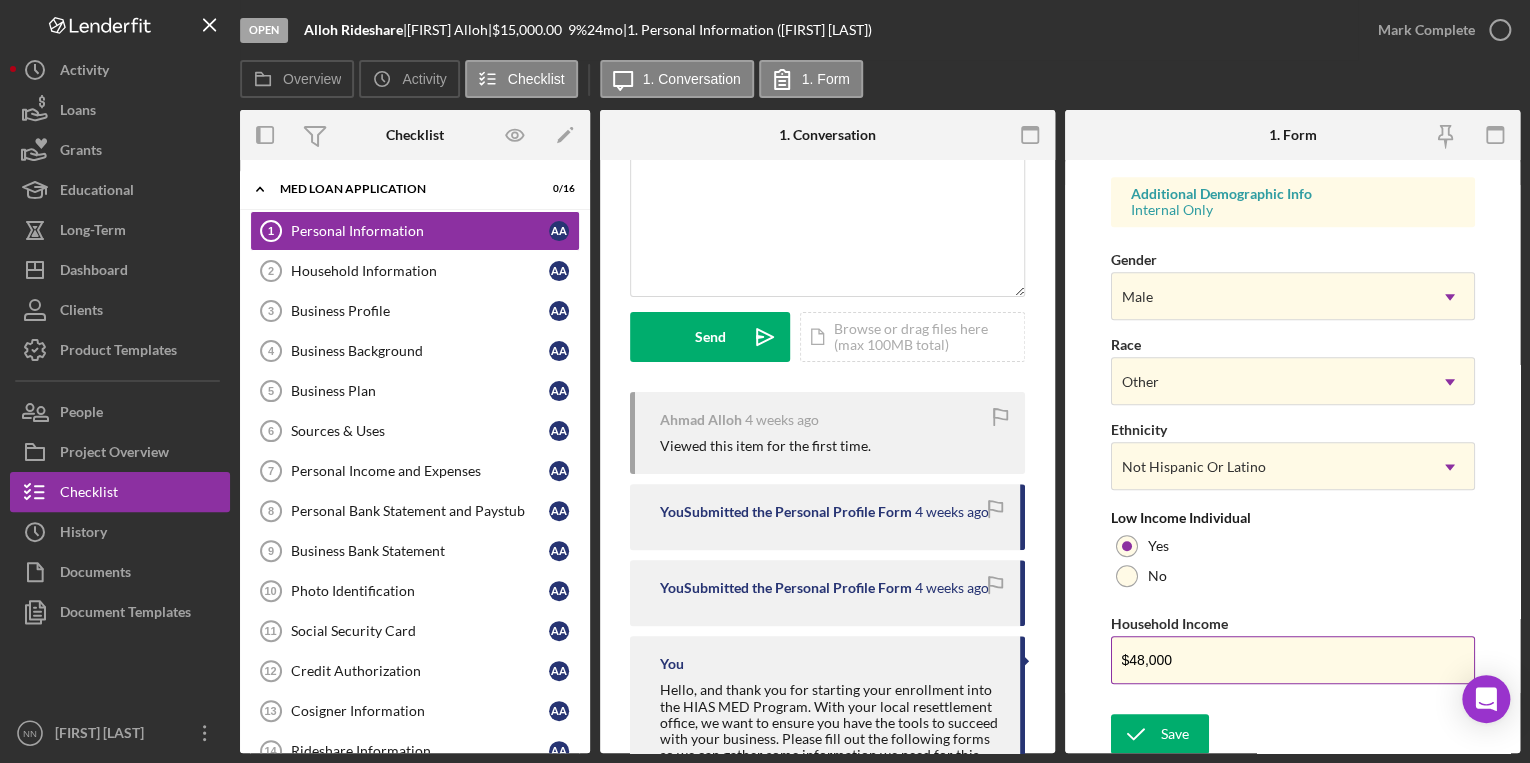 drag, startPoint x: 1176, startPoint y: 665, endPoint x: 1113, endPoint y: 662, distance: 63.07139 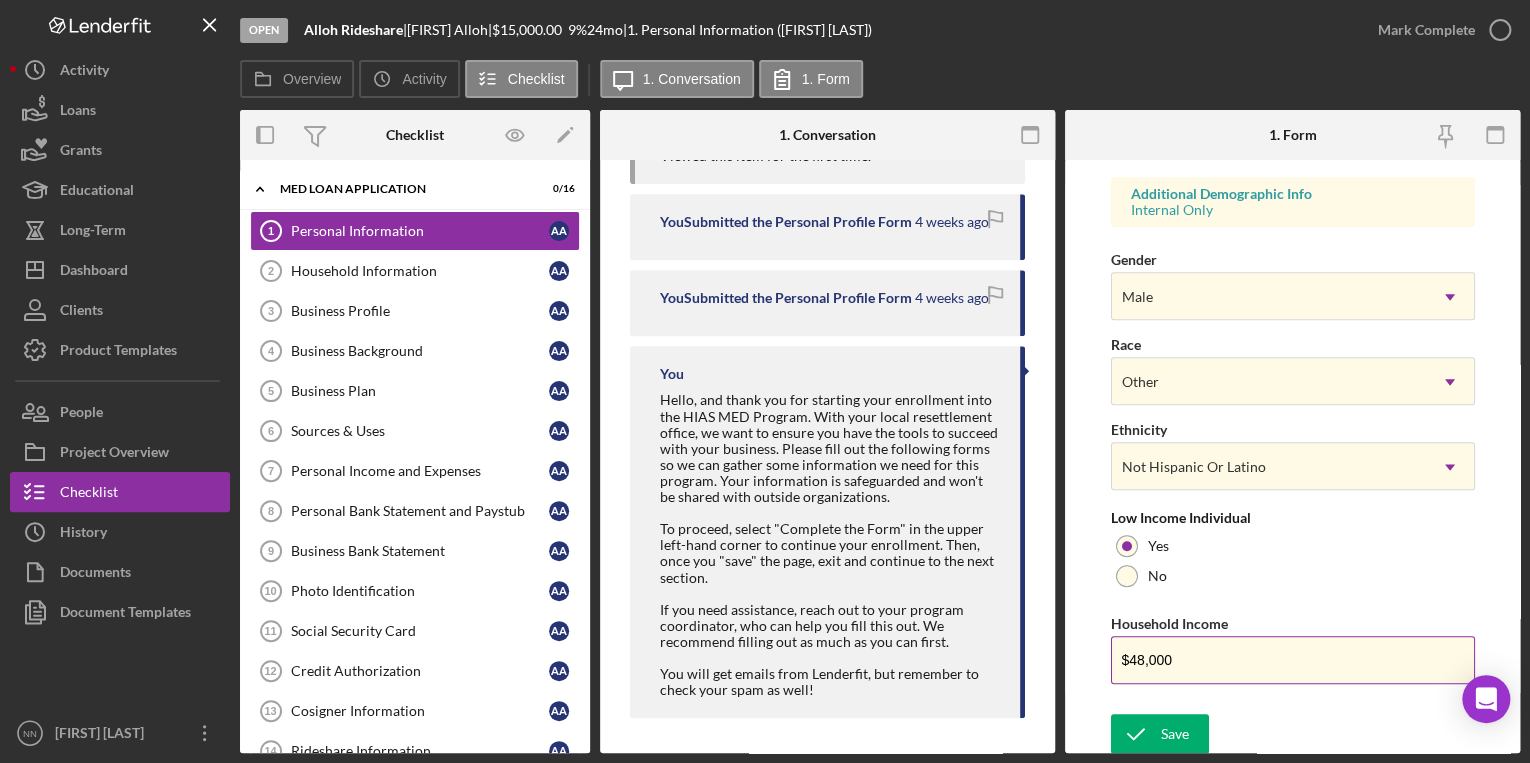 scroll, scrollTop: 454, scrollLeft: 0, axis: vertical 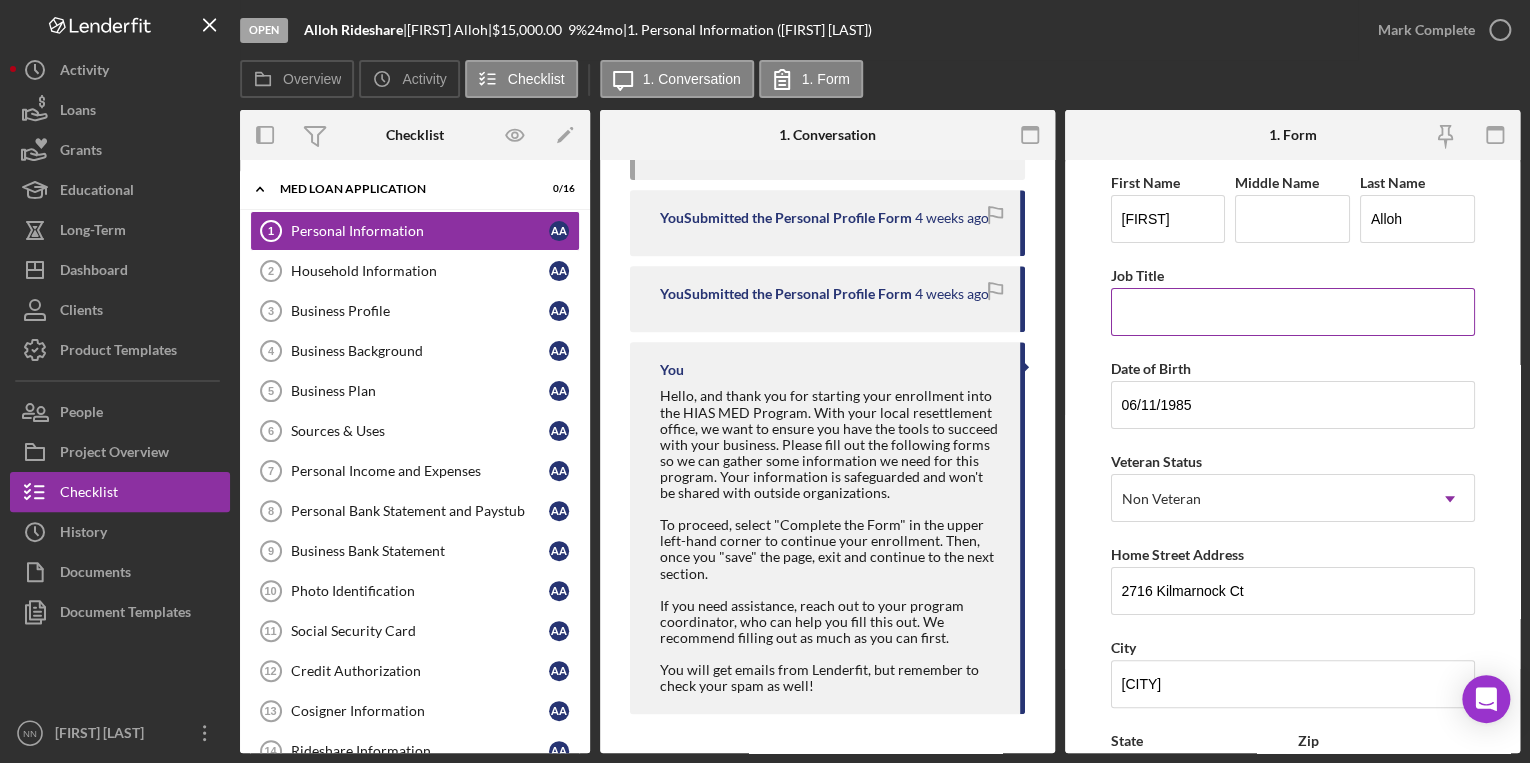 click on "Job Title" at bounding box center [1293, 312] 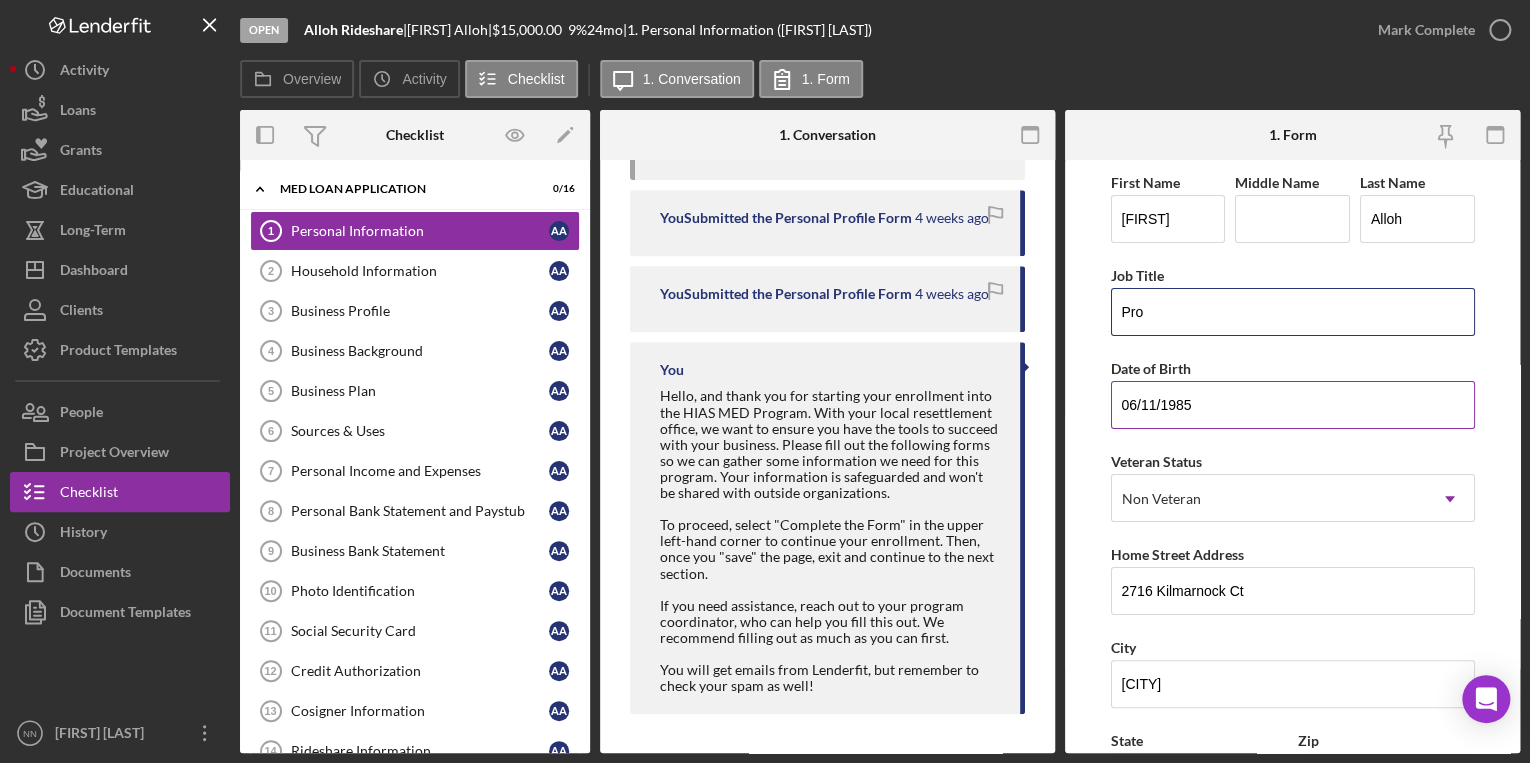 type on "Production" 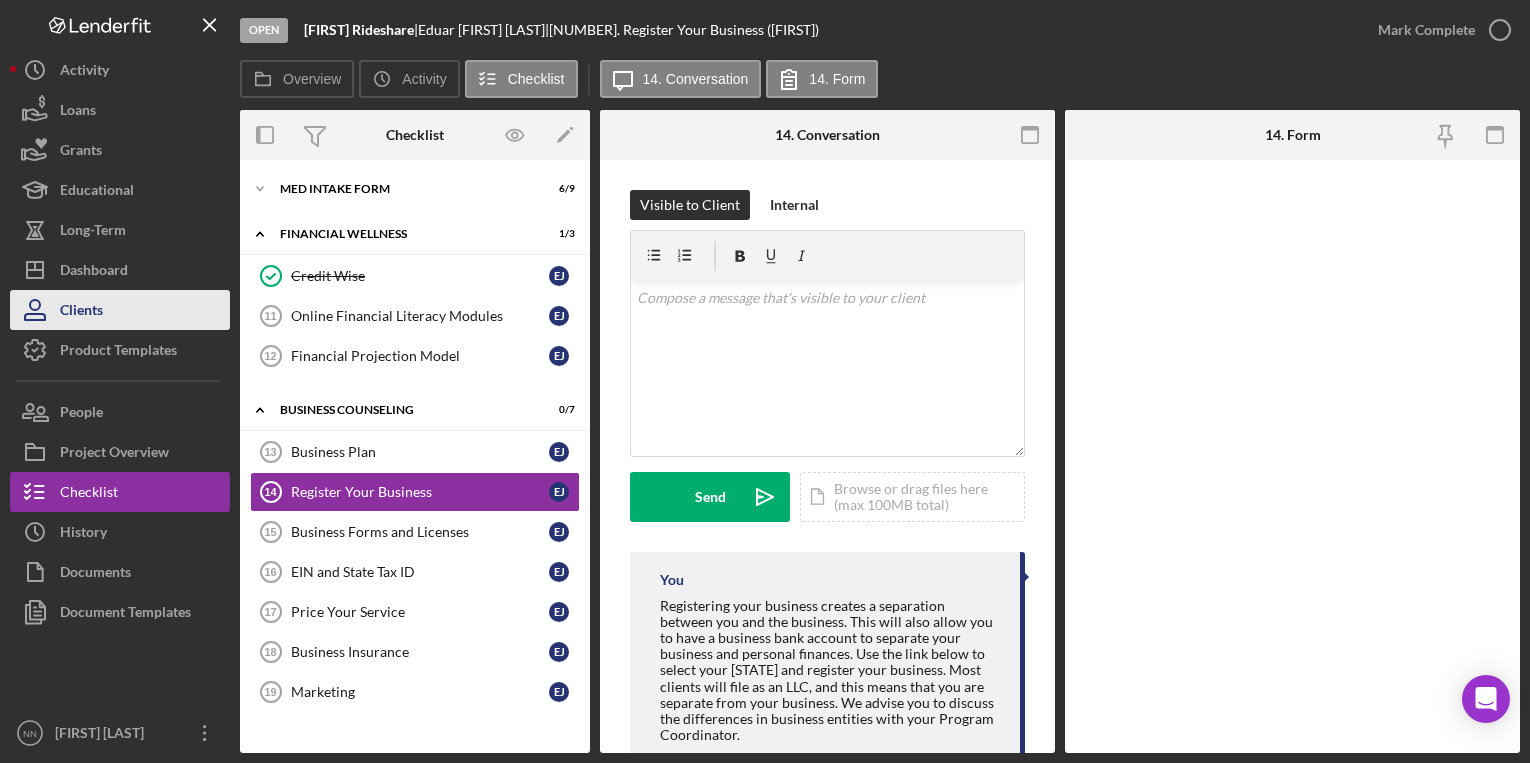 scroll, scrollTop: 0, scrollLeft: 0, axis: both 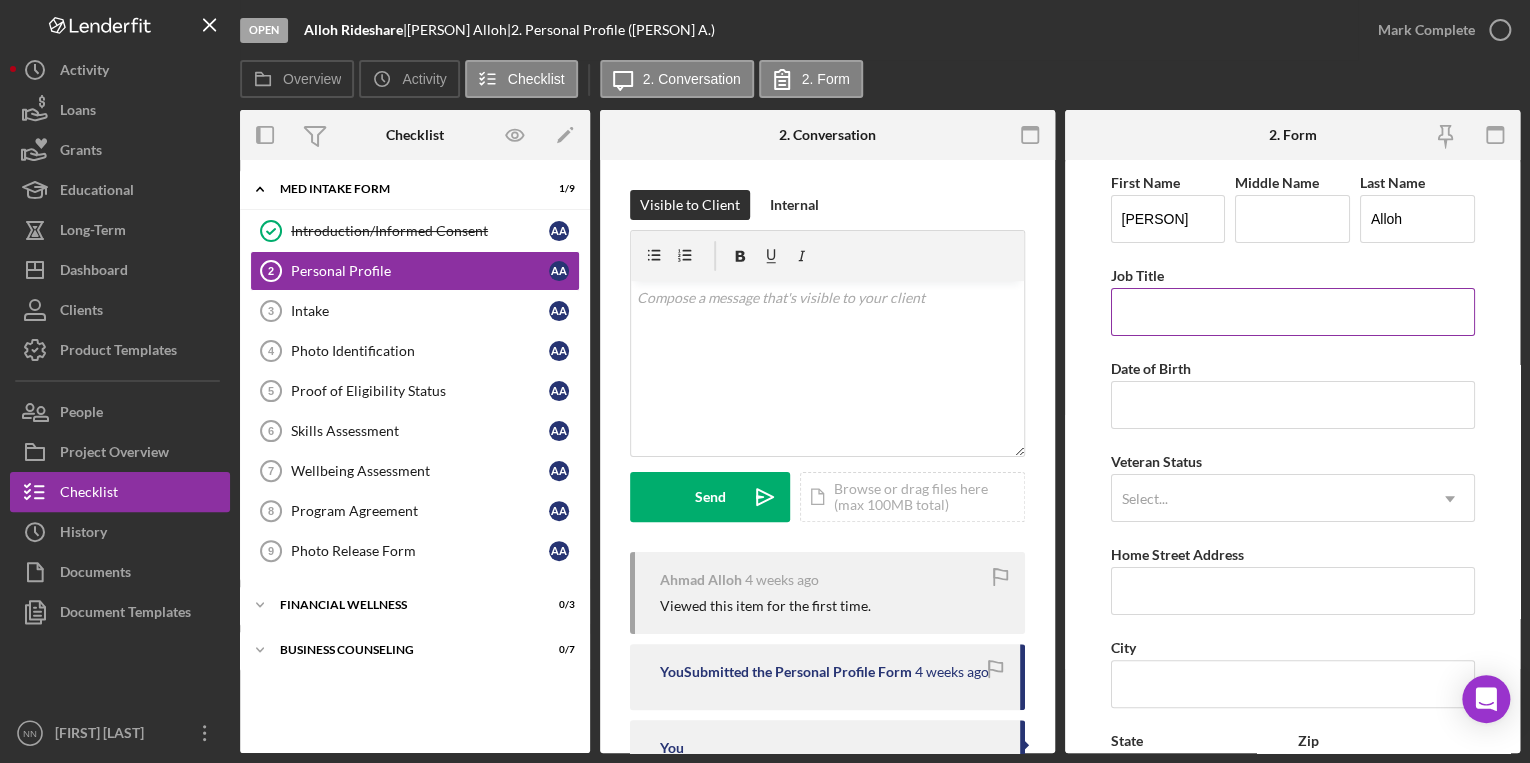 click on "Job Title" at bounding box center (1293, 312) 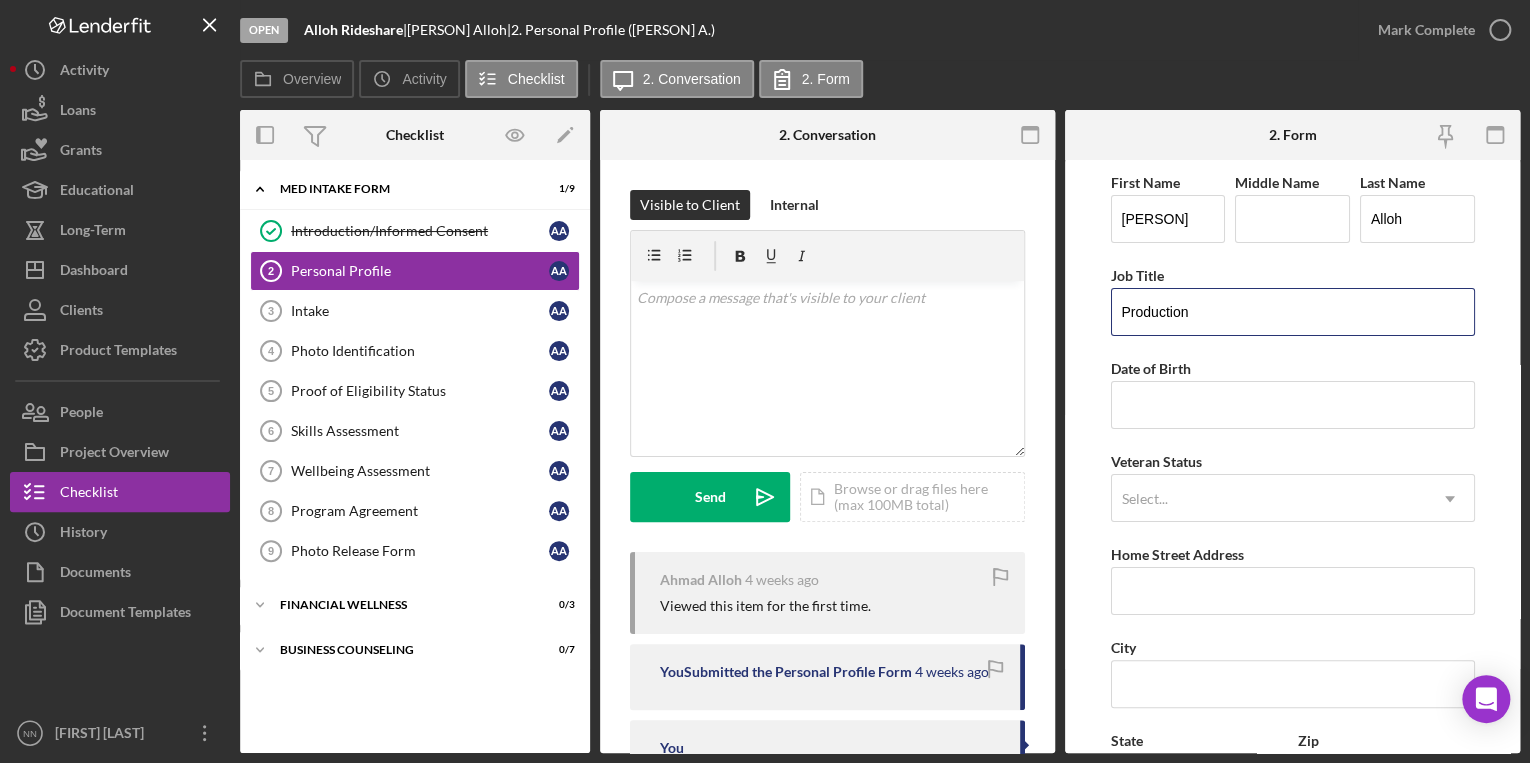 type on "Production" 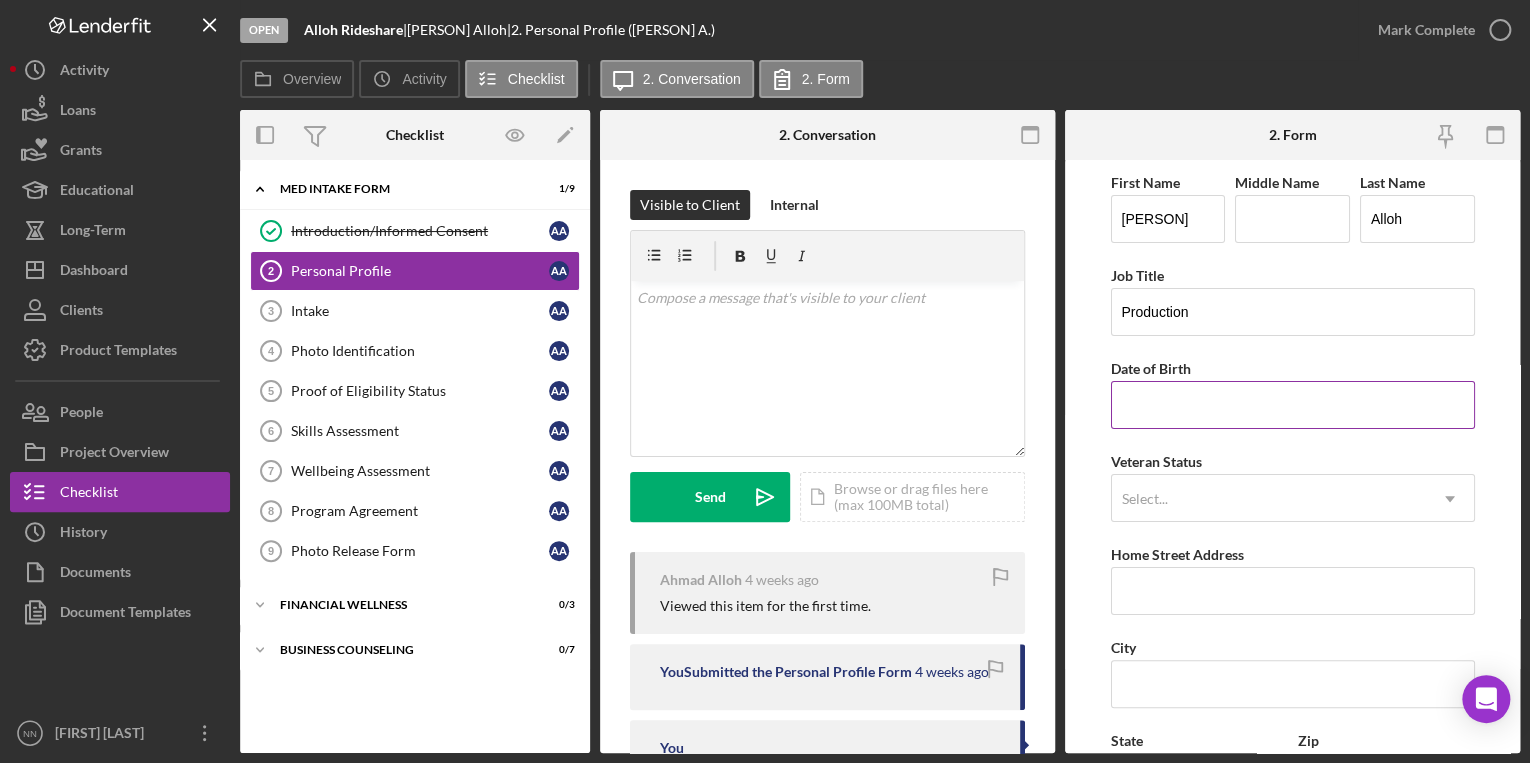 click on "Date of Birth" at bounding box center (1293, 405) 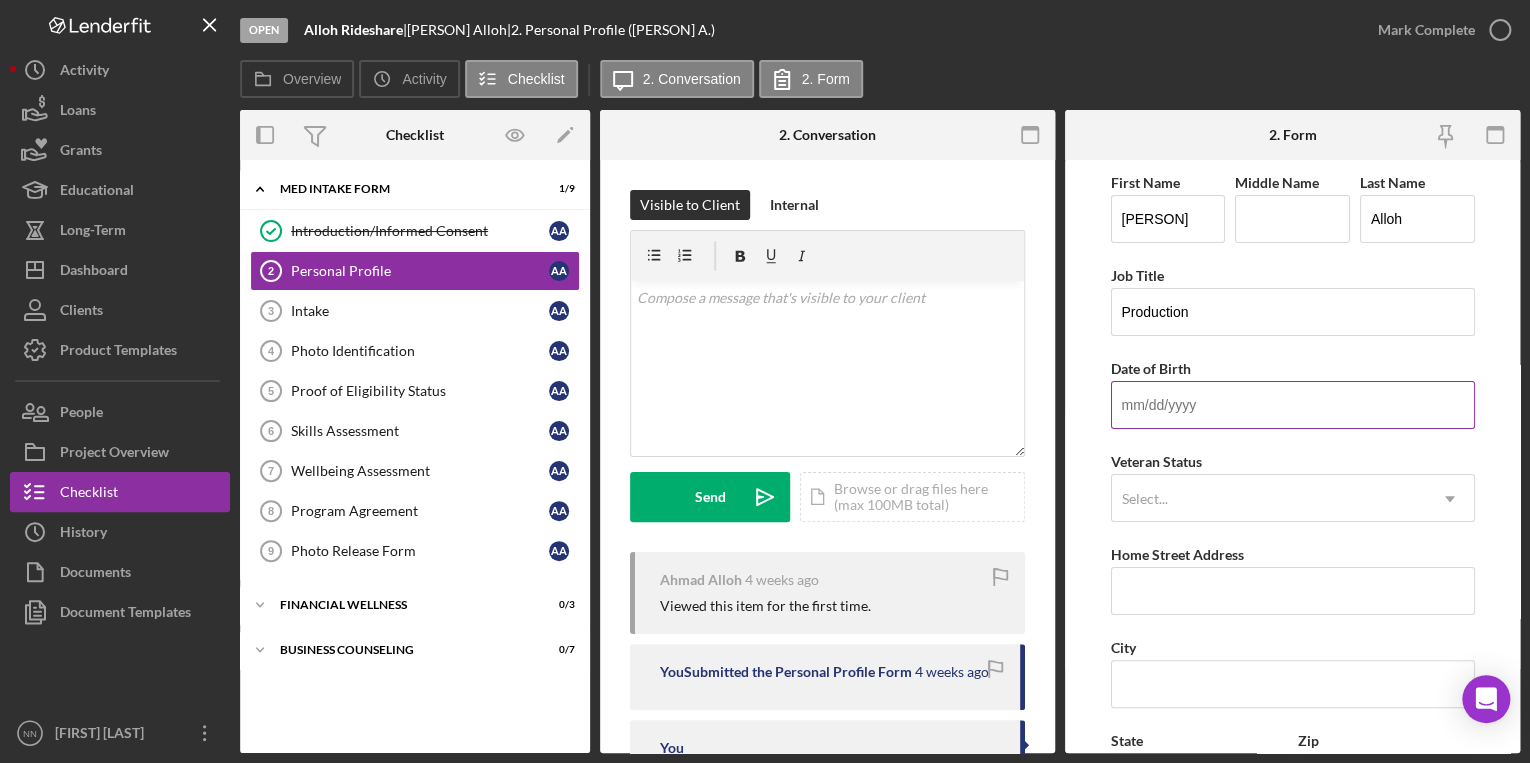 paste on "[DATE]" 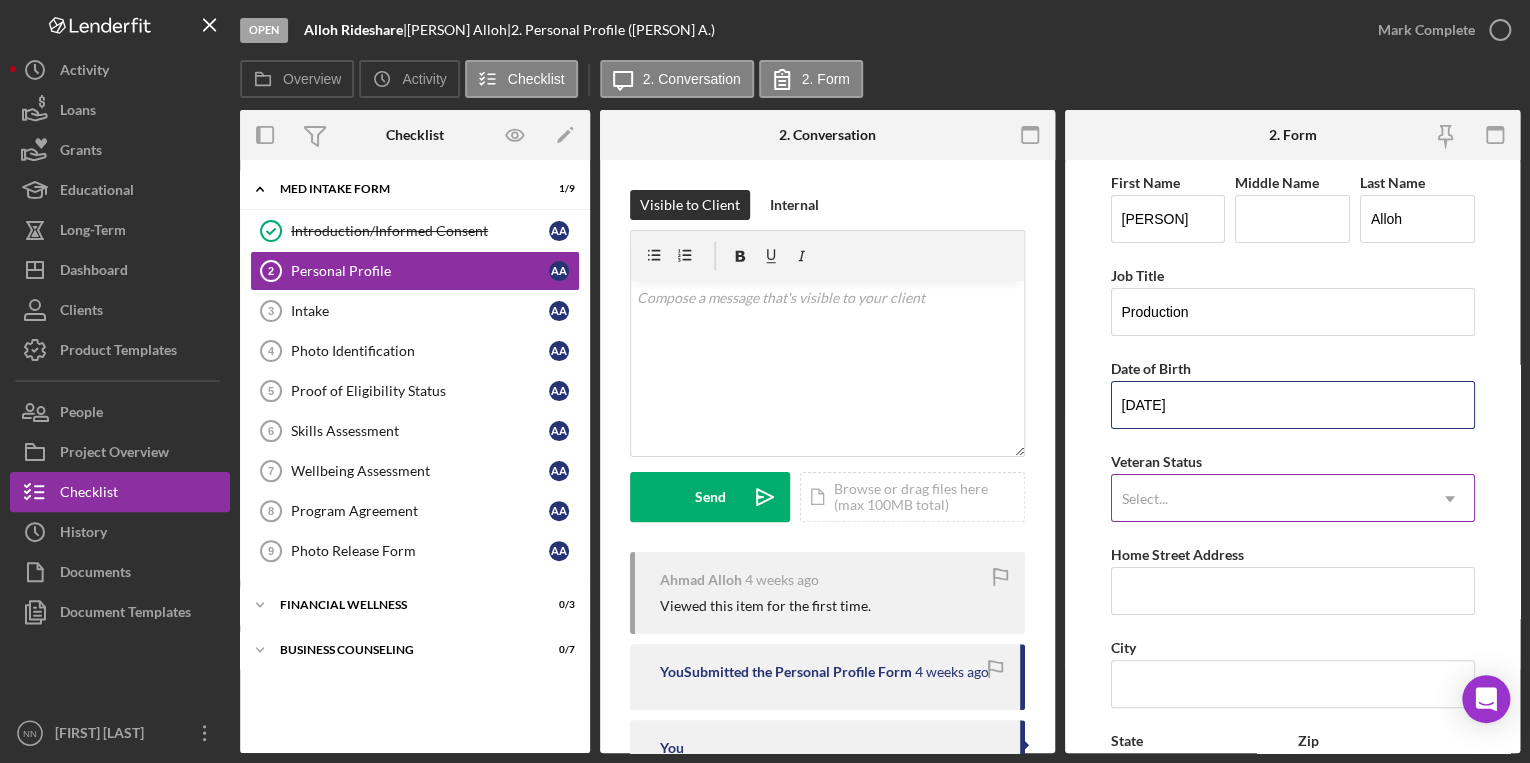 type on "[DATE]" 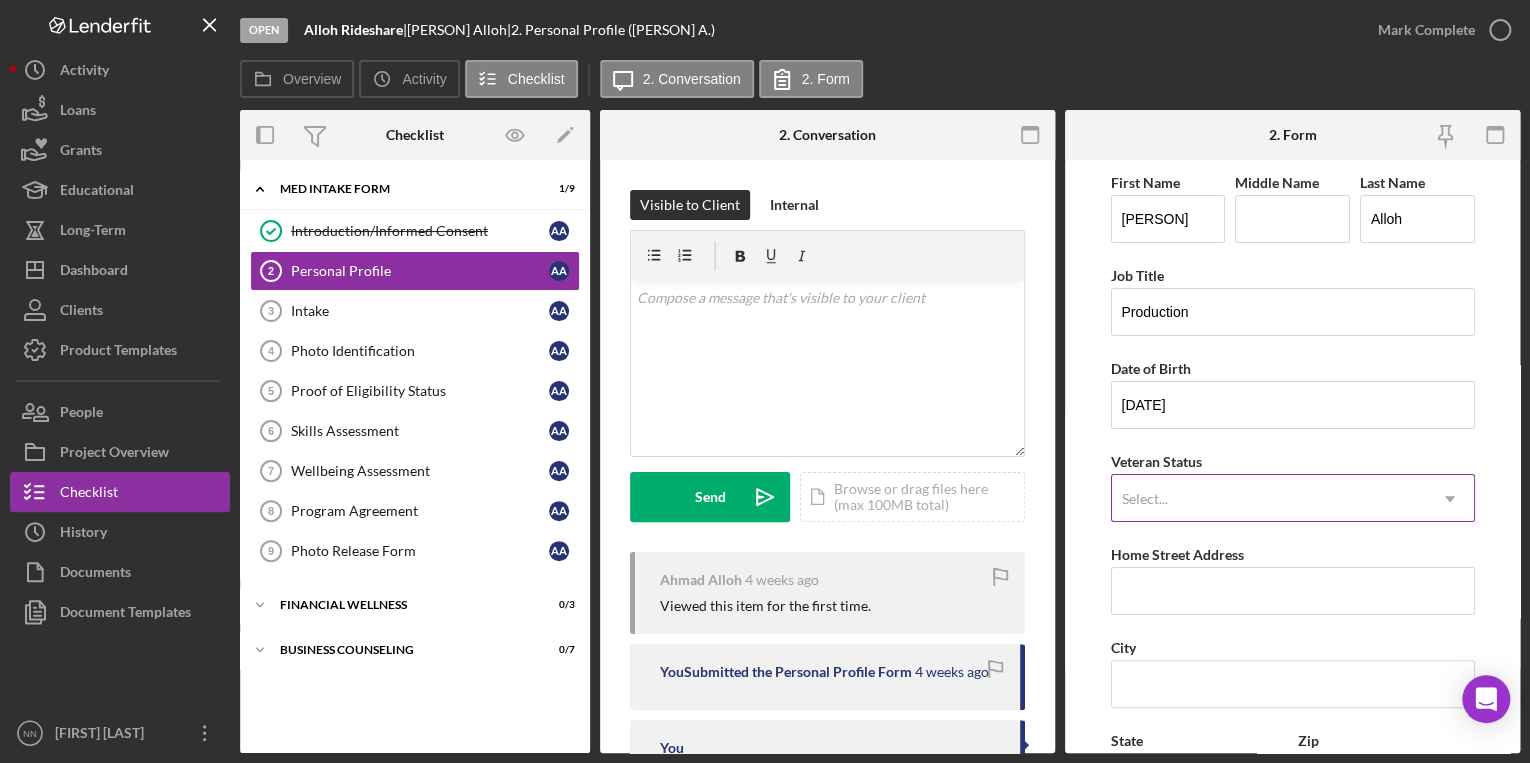 click on "Select..." at bounding box center (1269, 499) 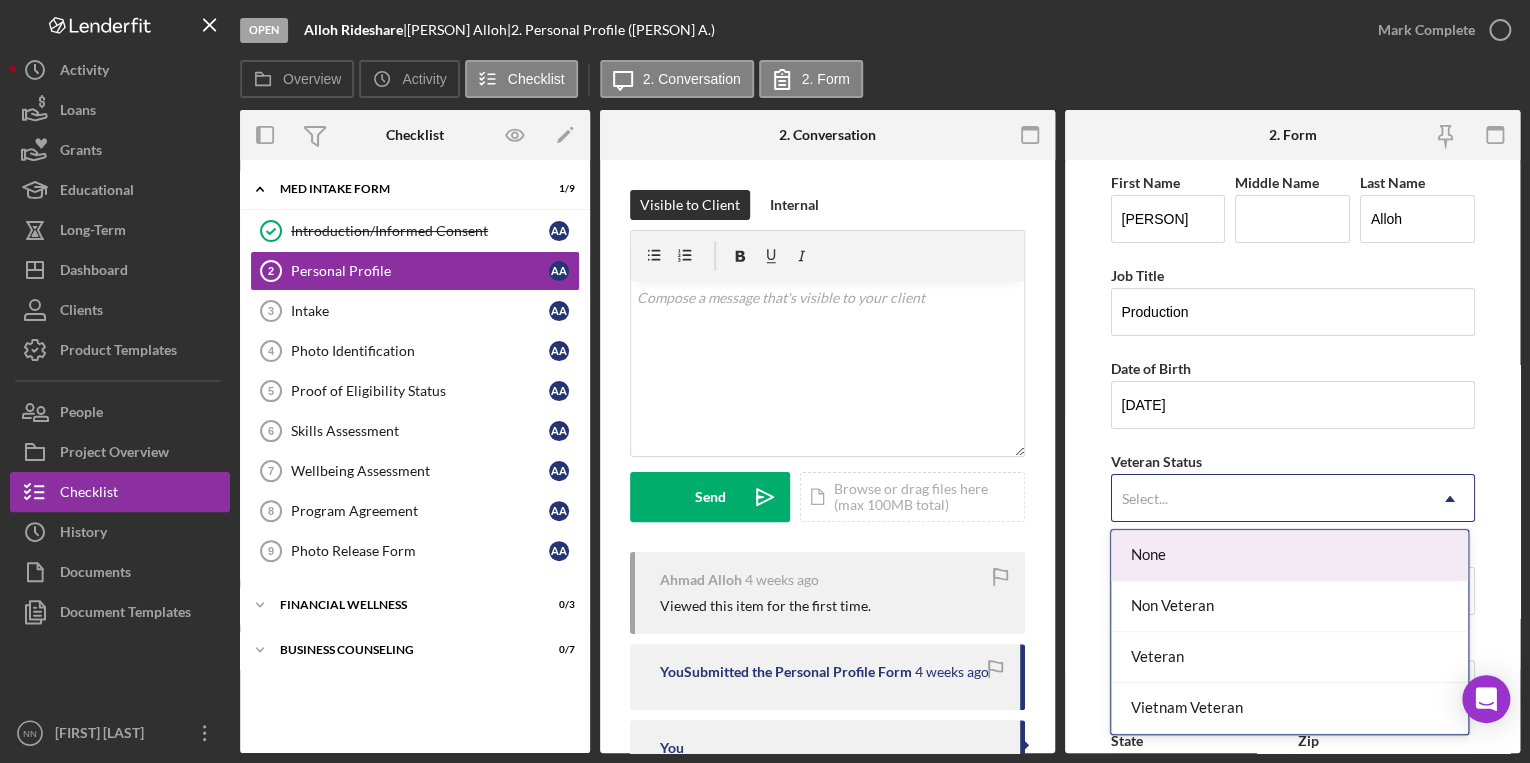 click on "None" at bounding box center (1289, 555) 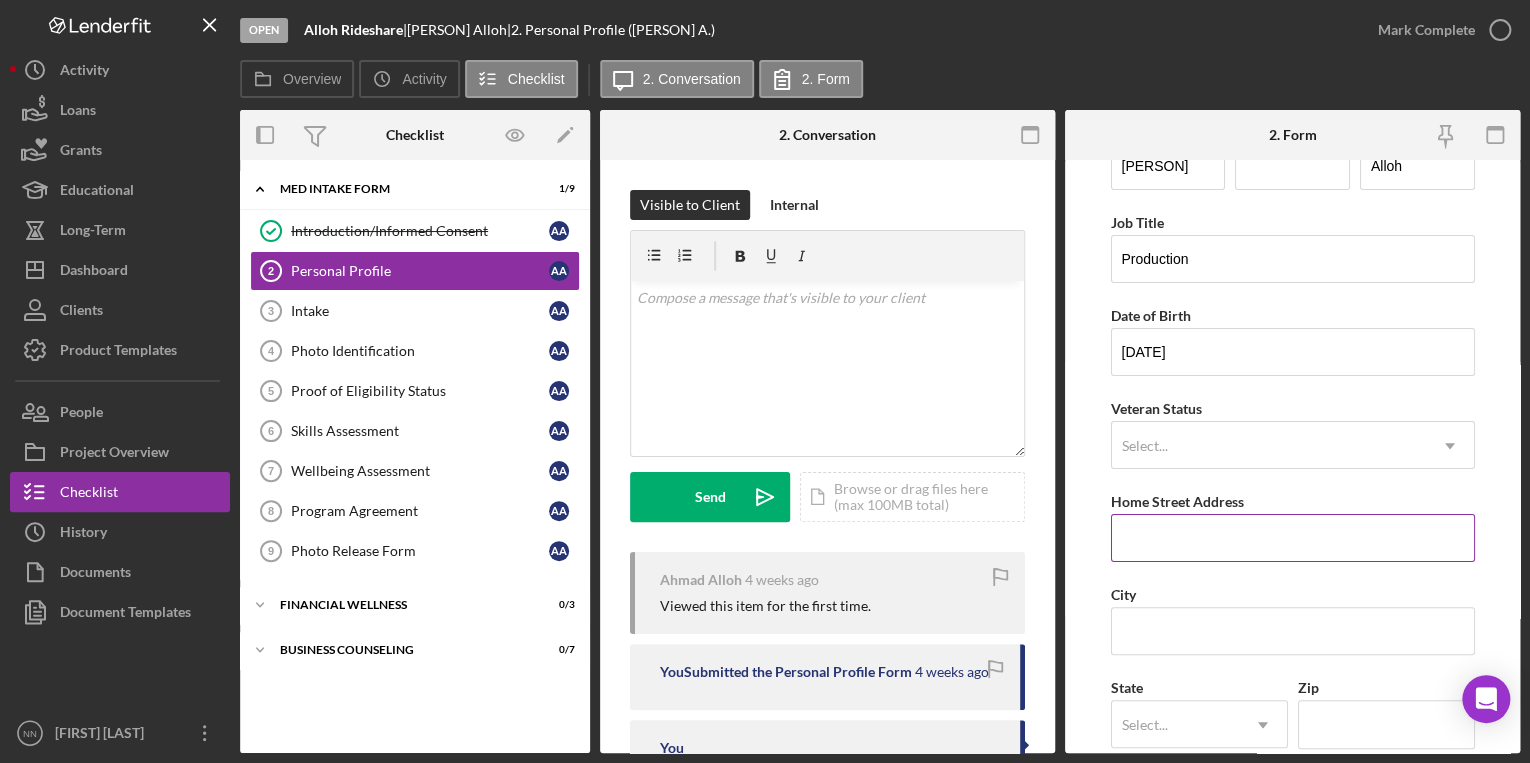 scroll, scrollTop: 80, scrollLeft: 0, axis: vertical 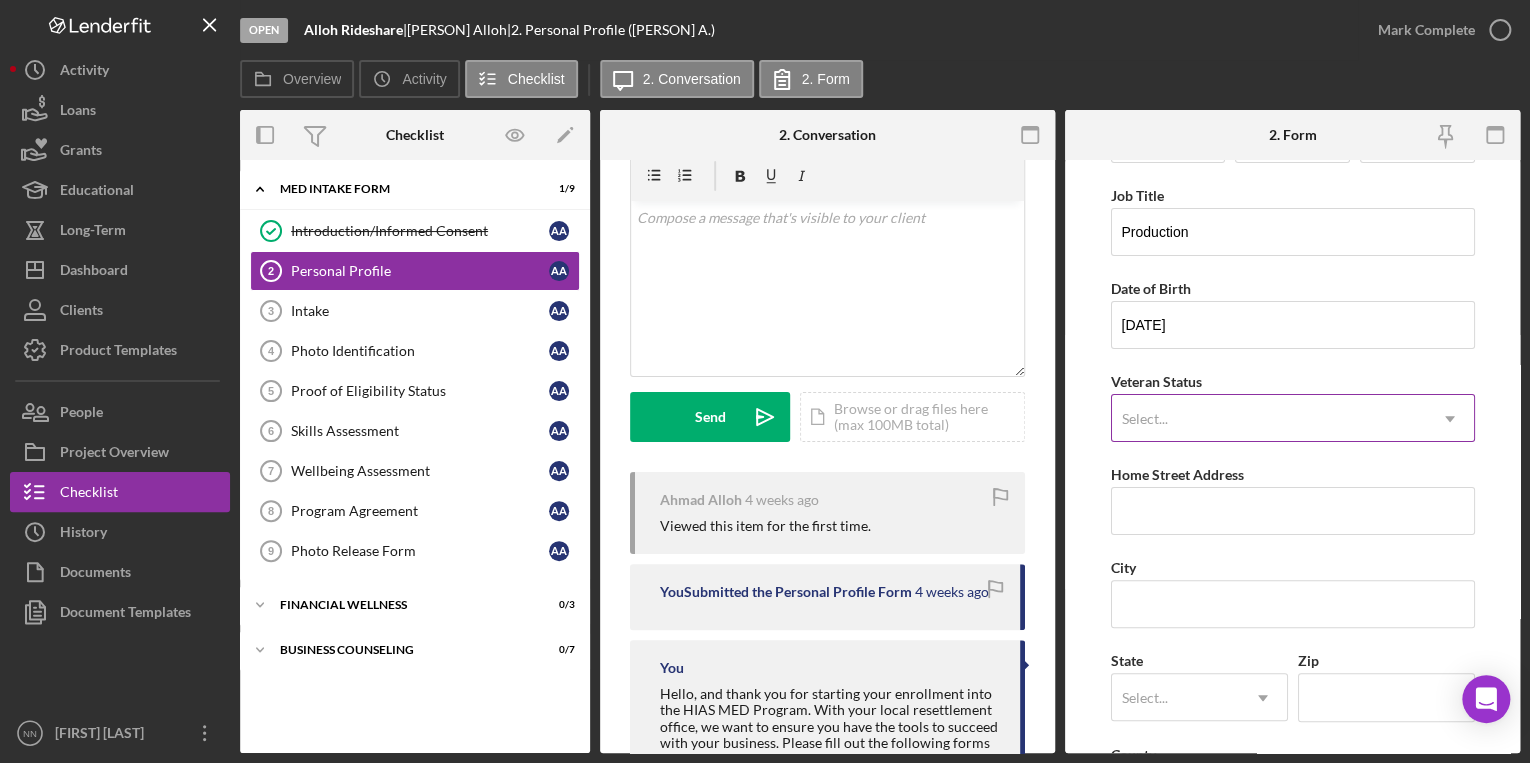 click on "Select..." at bounding box center (1145, 419) 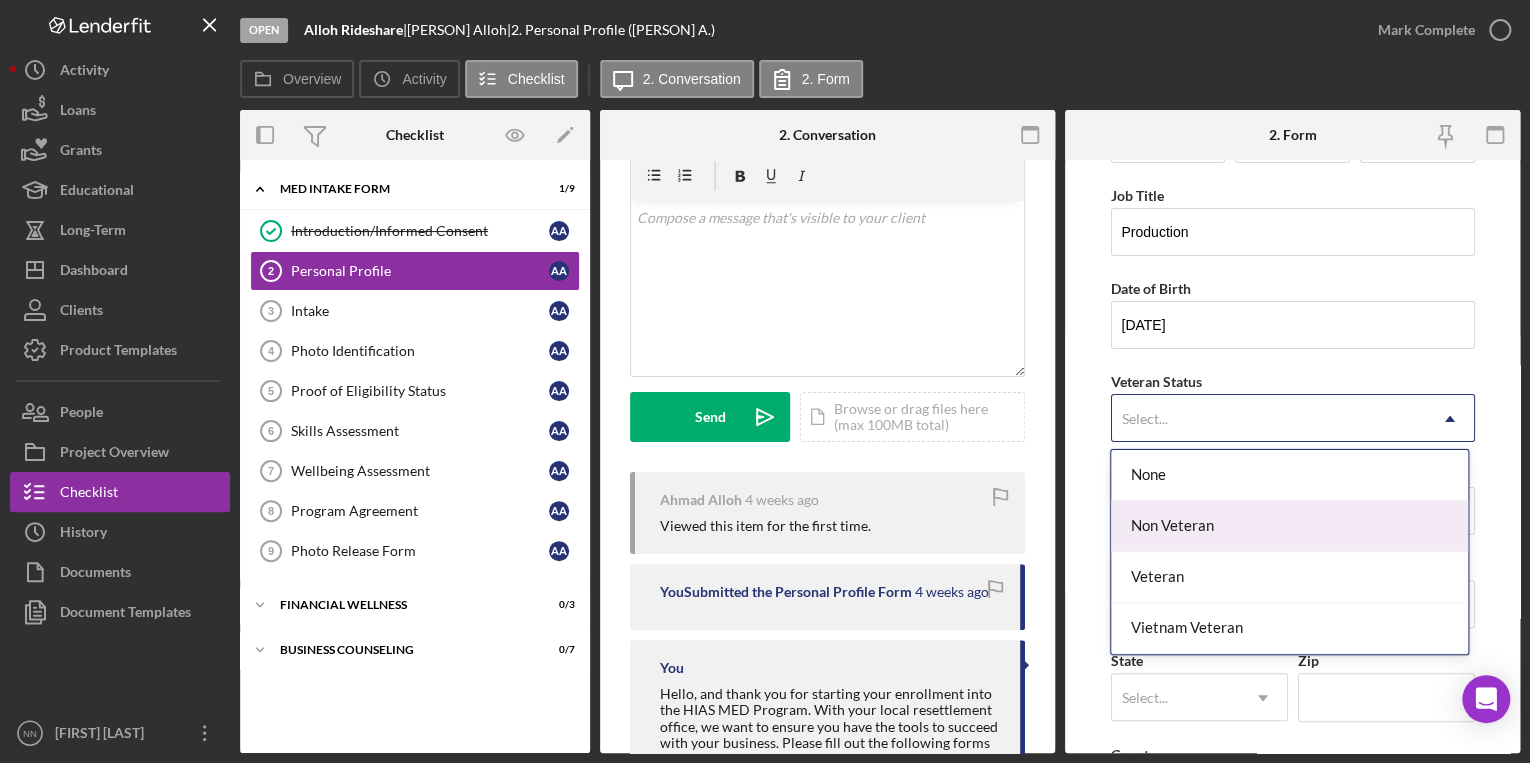 click on "Non Veteran" at bounding box center [1289, 526] 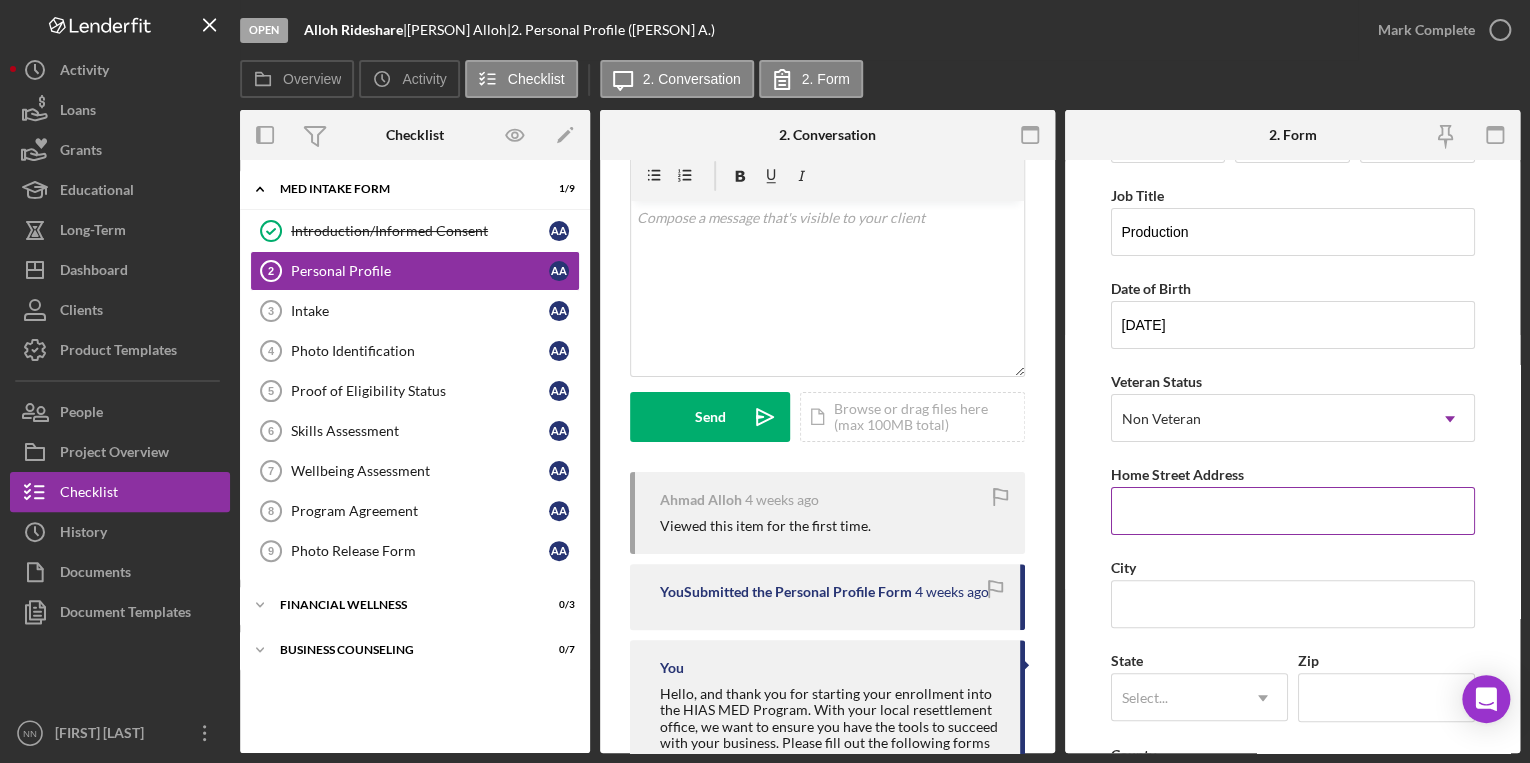 click on "Home Street Address" at bounding box center [1293, 511] 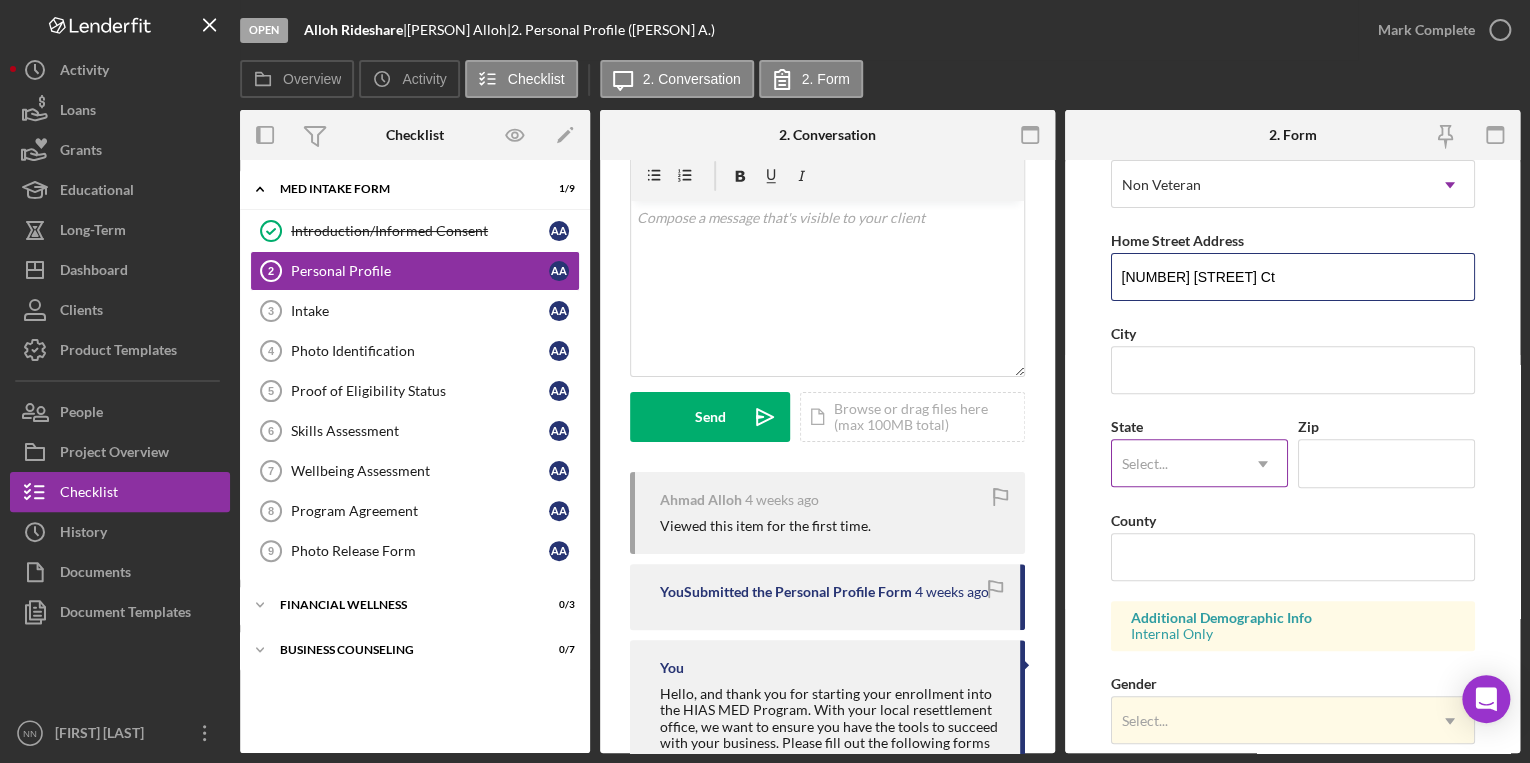 scroll, scrollTop: 320, scrollLeft: 0, axis: vertical 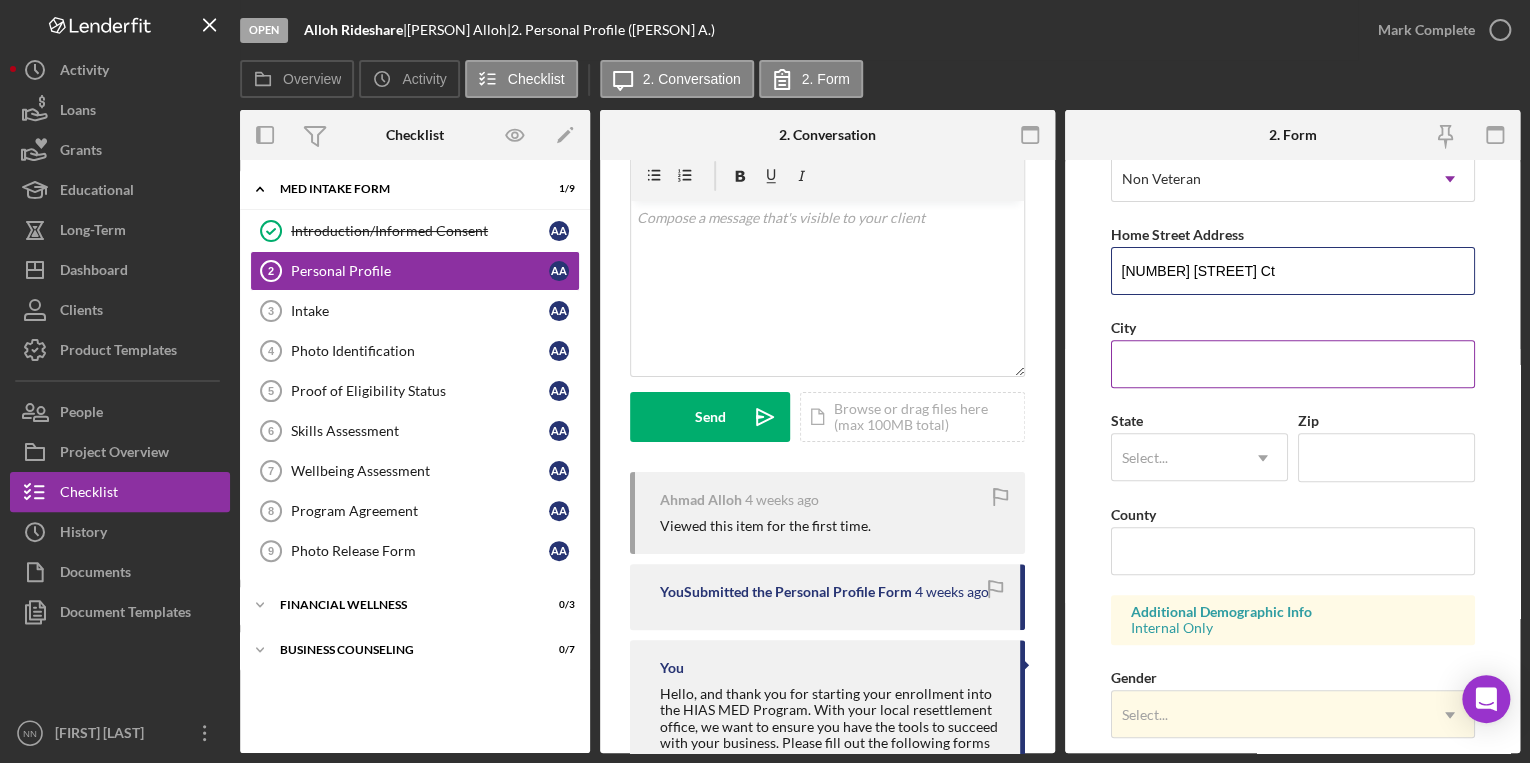 type on "[NUMBER] [STREET] Ct" 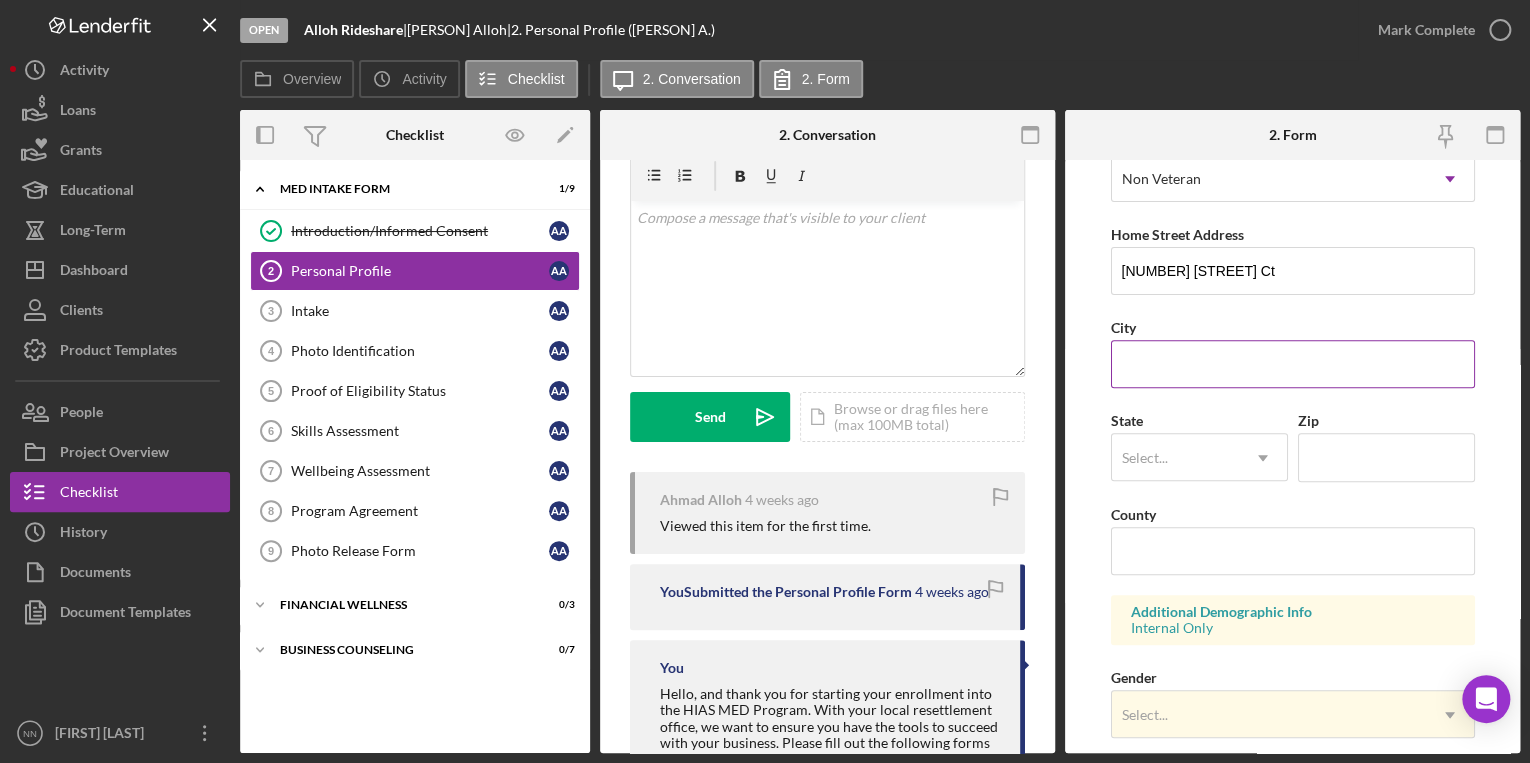 click on "City" at bounding box center [1293, 364] 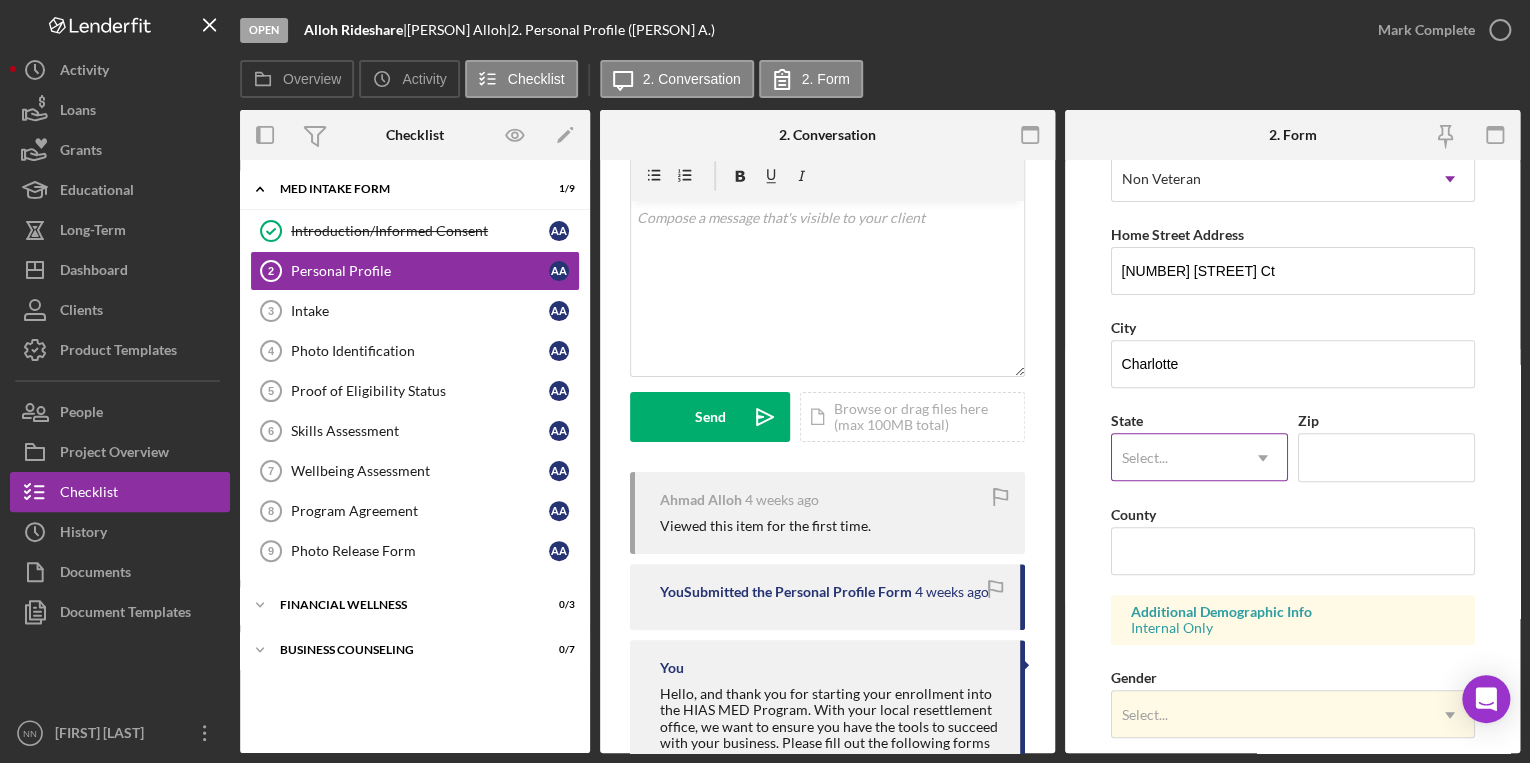 click on "Select..." at bounding box center [1145, 458] 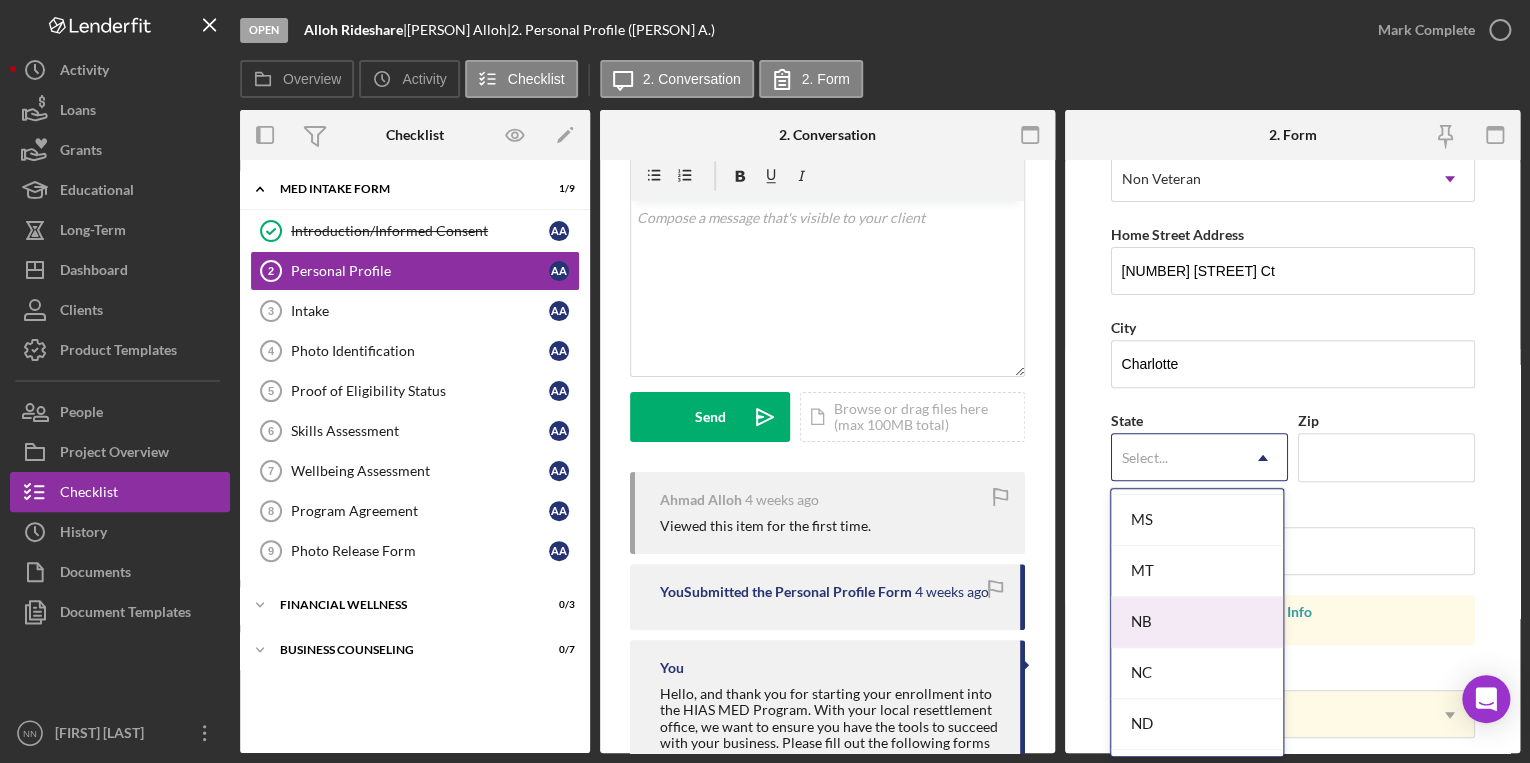 scroll, scrollTop: 1920, scrollLeft: 0, axis: vertical 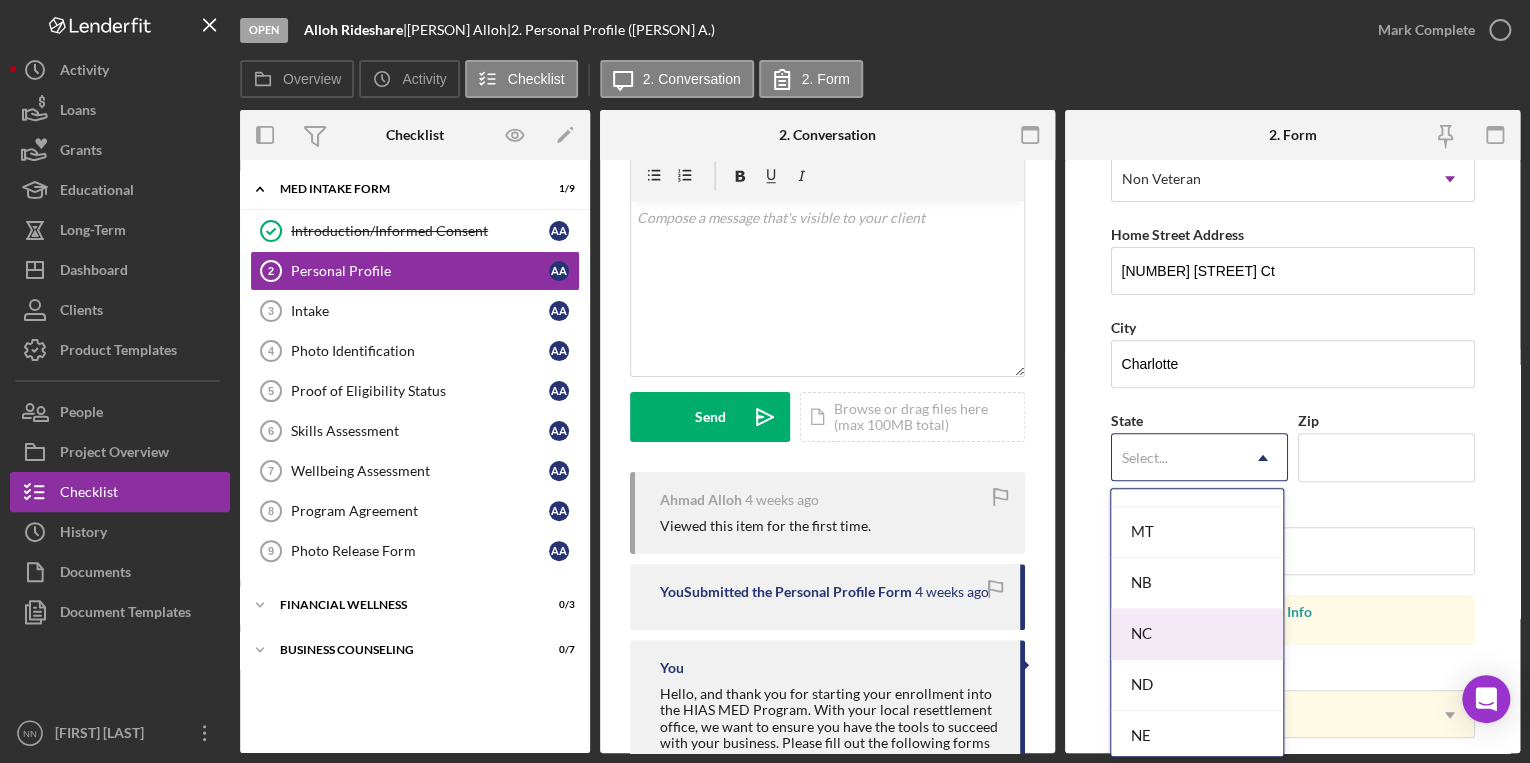 click on "NC" at bounding box center (1197, 634) 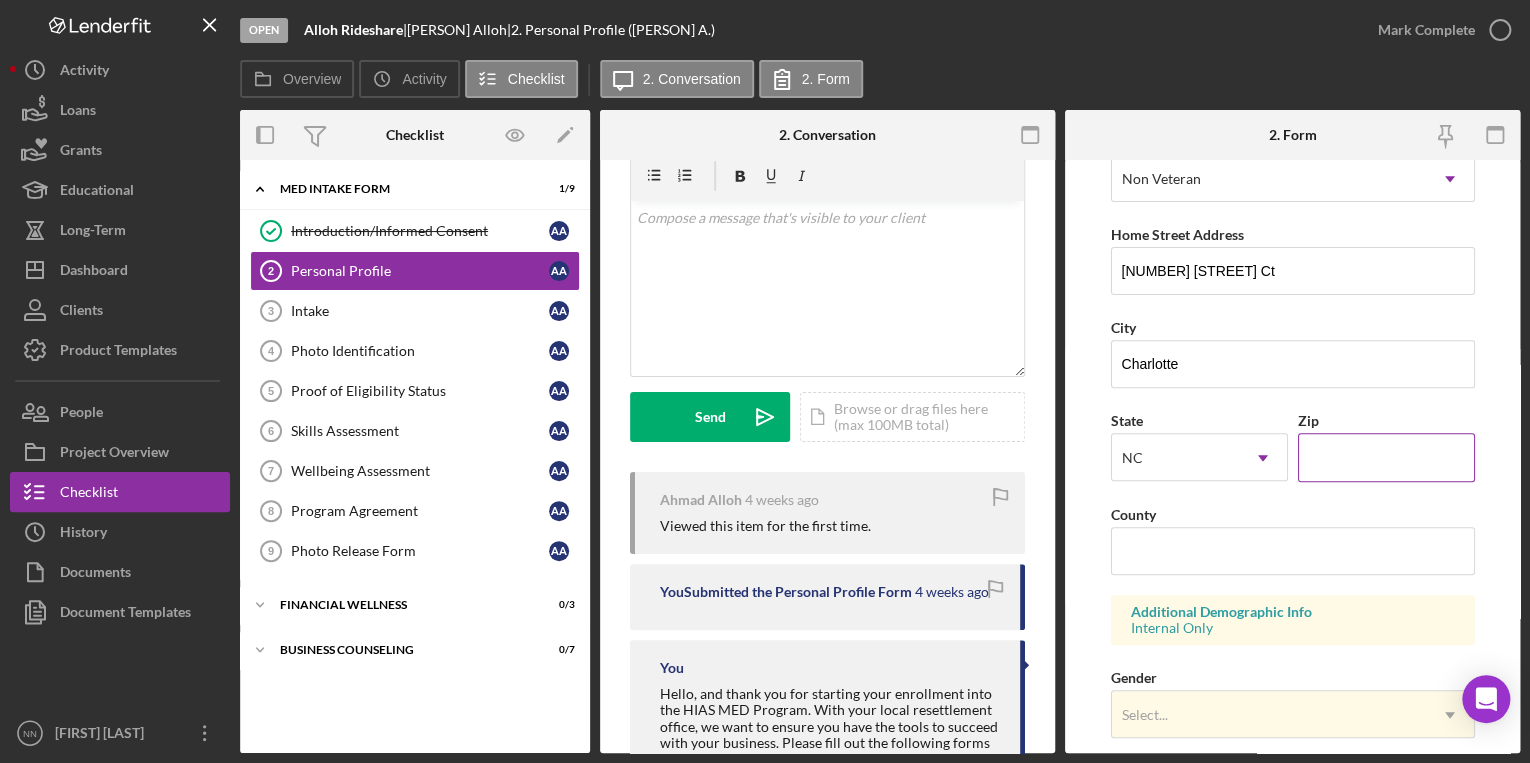 click on "Zip" at bounding box center (1386, 457) 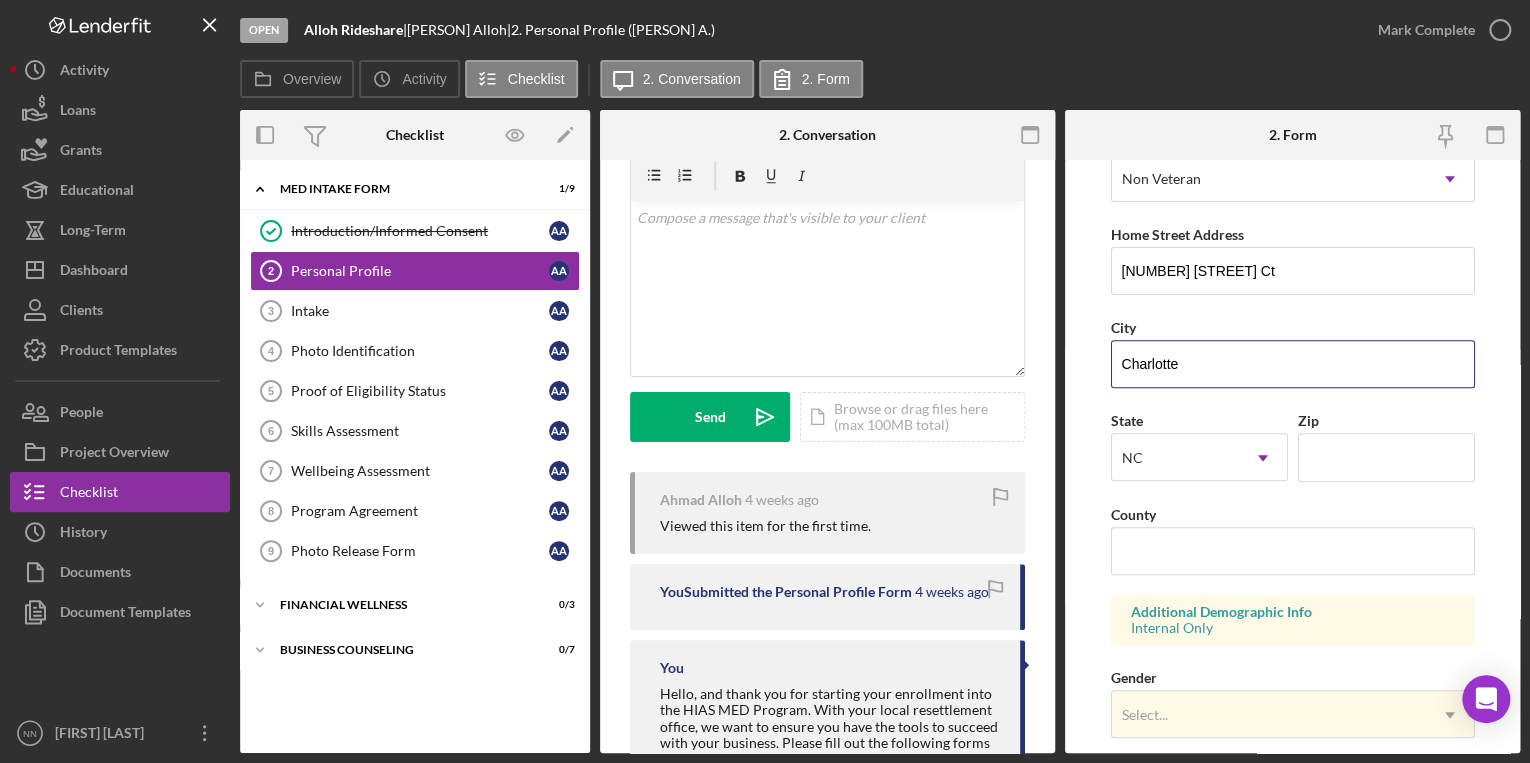 click on "Overview Overview Edit Icon/Edit Status Ongoing Risk Rating Sentiment Rating 5 Product Intake Carolina Refugee Resettlement Agency   Created Date 7/8/2025 Started Date 7/8/2025 Closing Goal Contact Icon/User Photo NN [FIRST]   [LAST] Account Executive Stage Open Weekly Status Update No Inactivity Alerts No Resolution Edit Icon/Edit Resolved On Resolution New Activity No new activity. Checklist Icon/Edit Icon/Expander MED Intake Form 1 / 9 Introduction/Informed Consent Introduction/Informed Consent A A Personal Profile 2 Personal Profile A A Intake 3 Intake A A Photo Identification 4 Photo Identification A A Proof of Eligibility Status 5 Proof of Eligibility Status A A Skills Assessment  6 Skills Assessment  A A Wellbeing Assessment 7 Wellbeing Assessment A A Program Agreement 8 Program Agreement A A Photo Release Form 9 Photo Release Form A A Icon/Expander Financial Wellness 0 / 3 Icon/Expander Business Counseling  0 / 7 2. Conversation Personal Profile 2 Personal Profile Visible to Client Internal v Send" at bounding box center (880, 431) 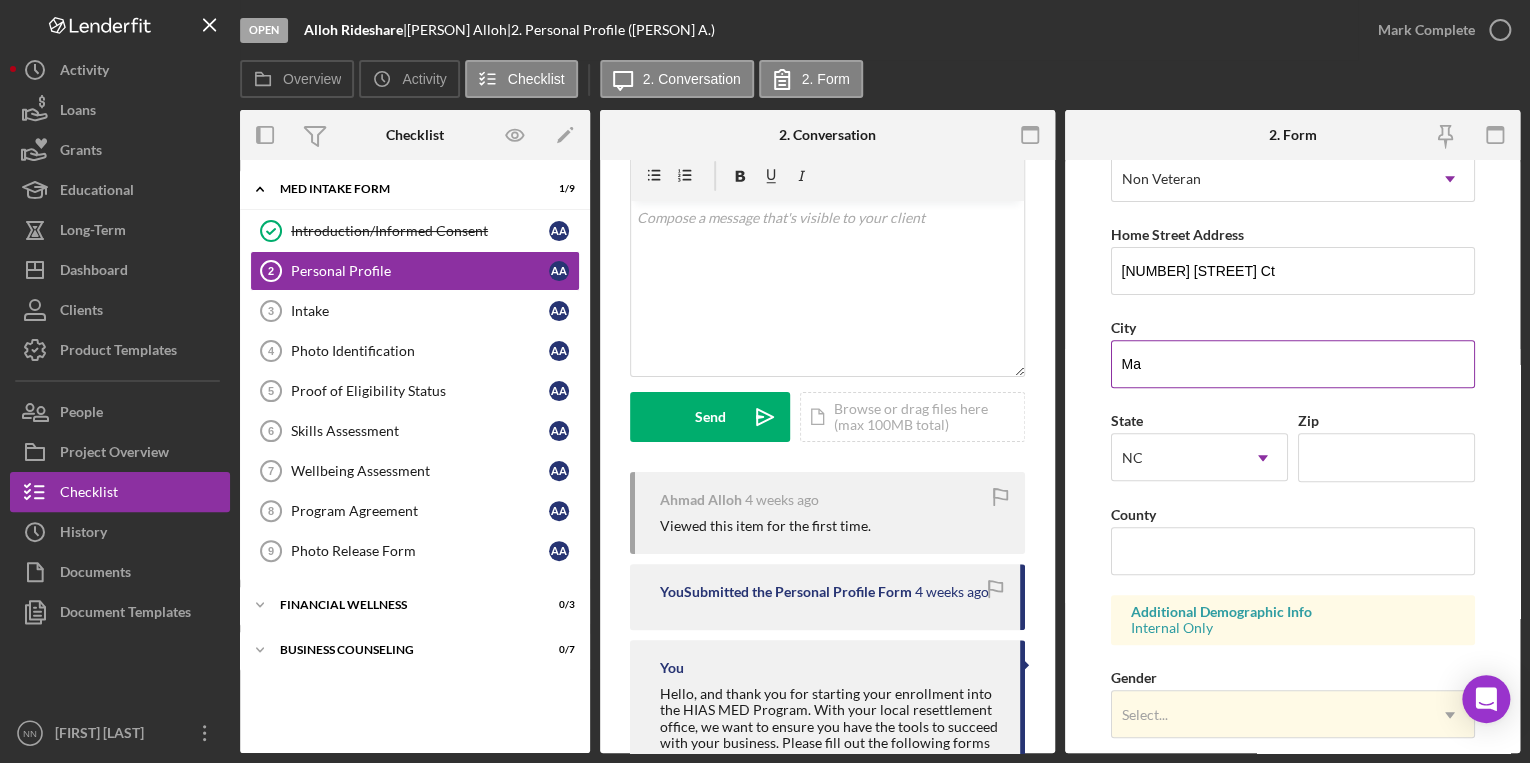 type on "[LAST]" 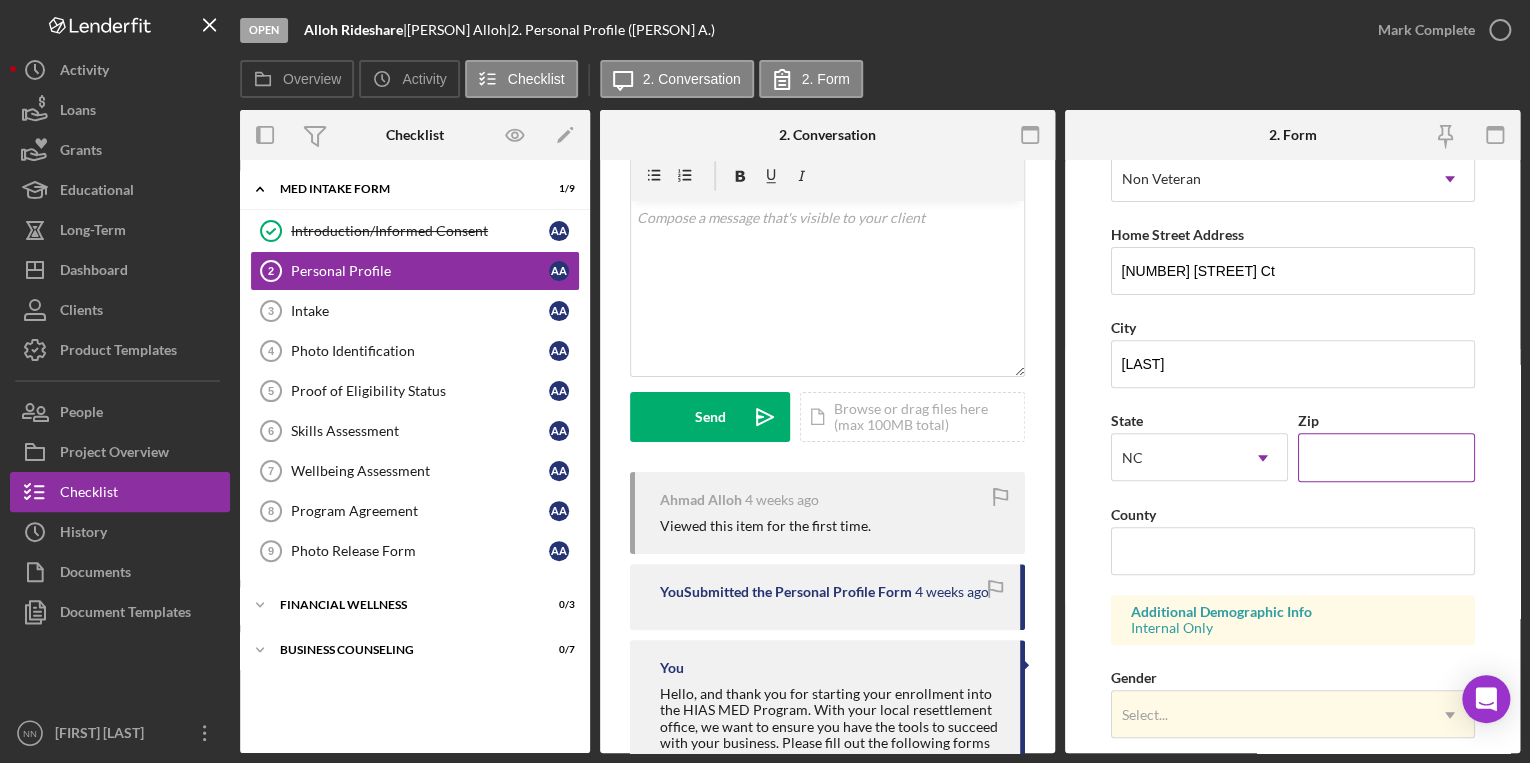 click on "Zip" at bounding box center (1386, 457) 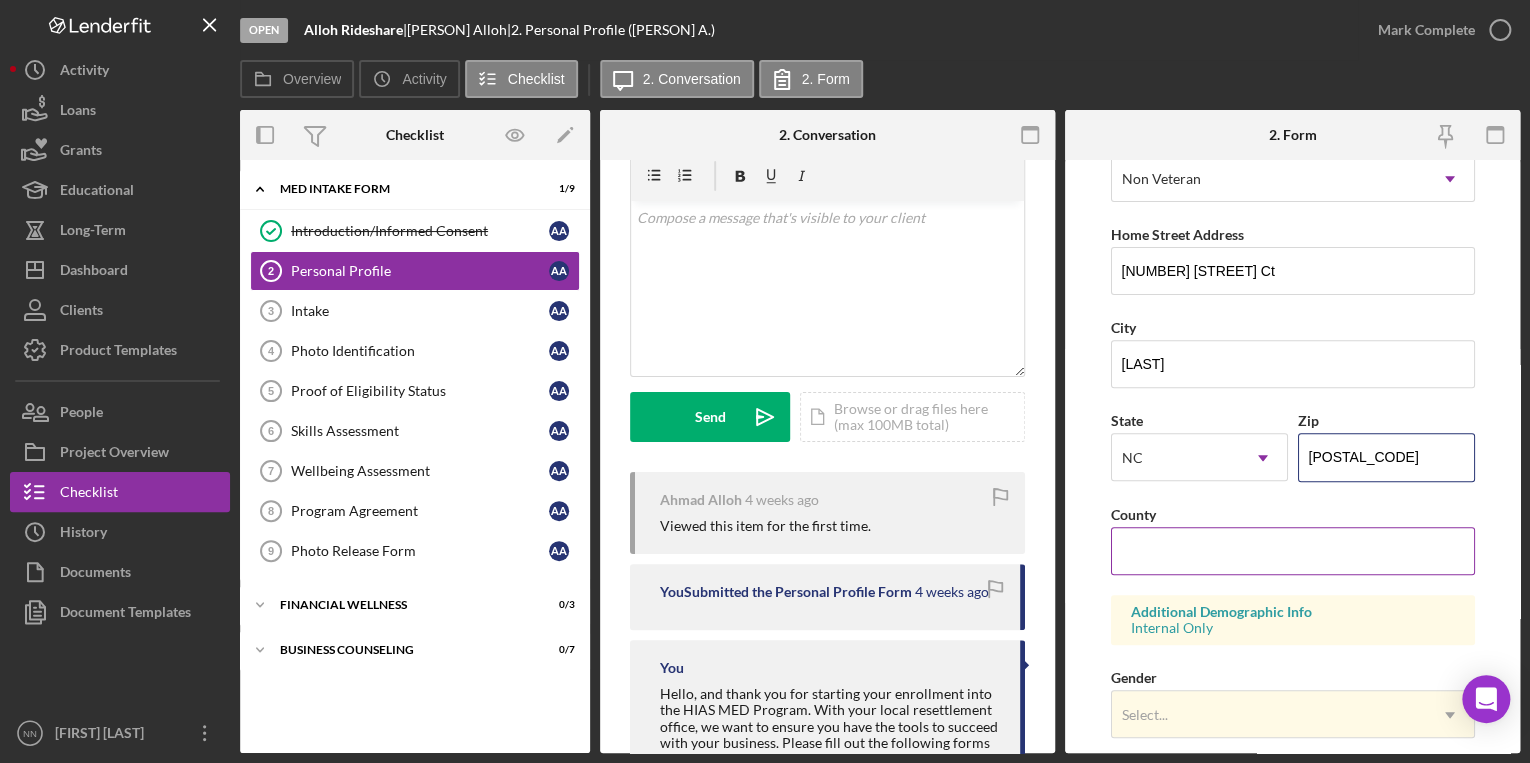 type on "[POSTAL_CODE]" 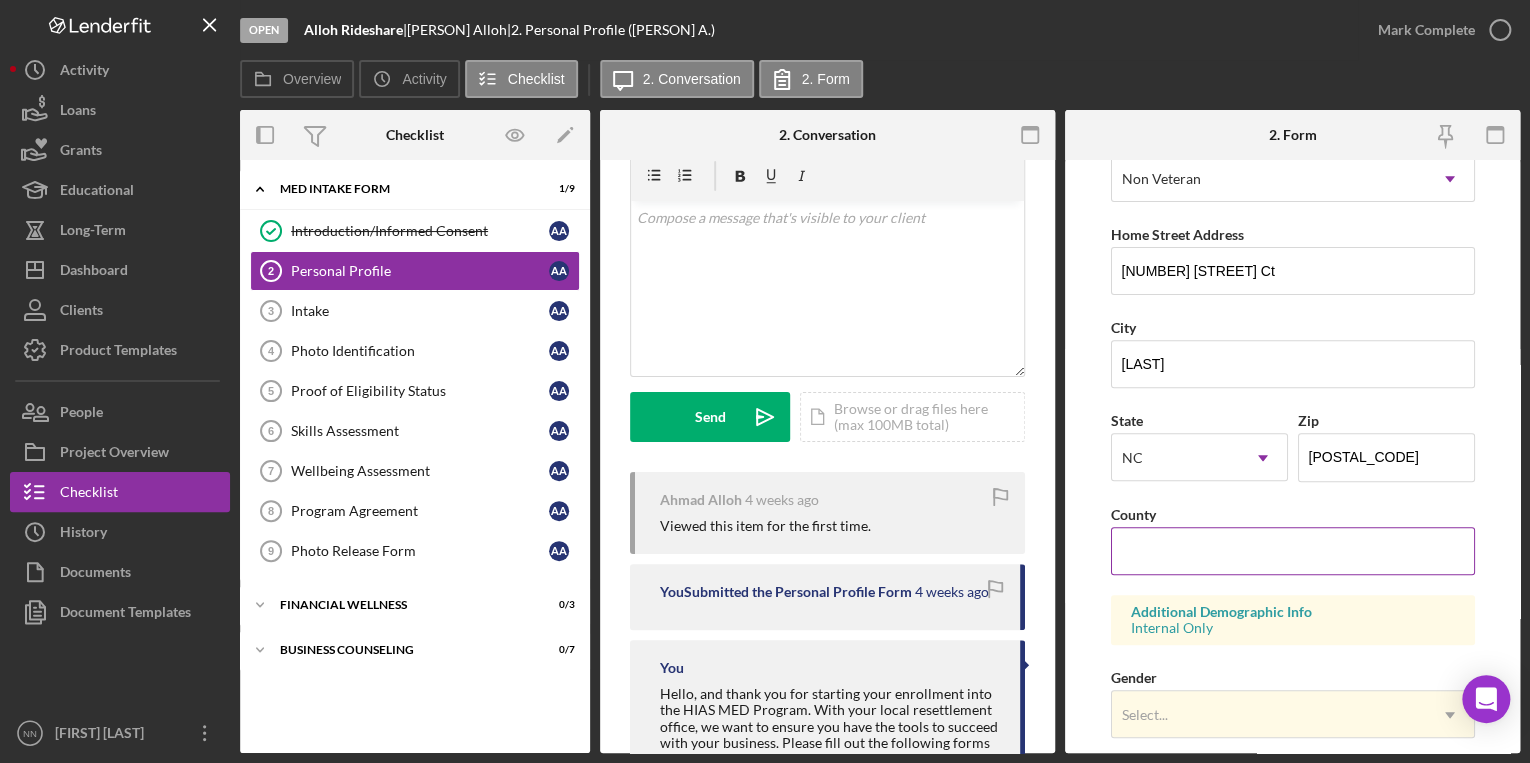 click on "County" at bounding box center (1293, 551) 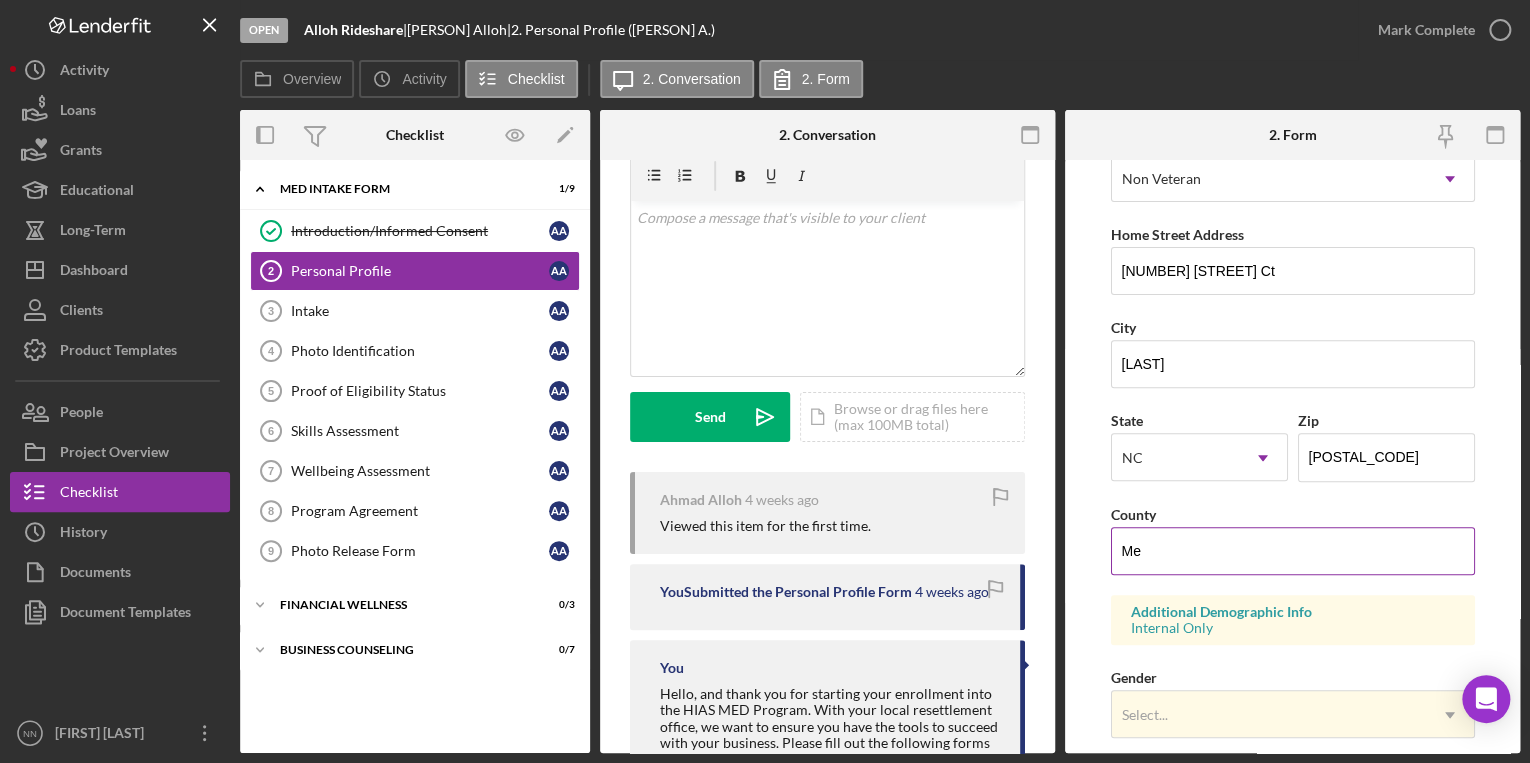 type on "Mecklenburg" 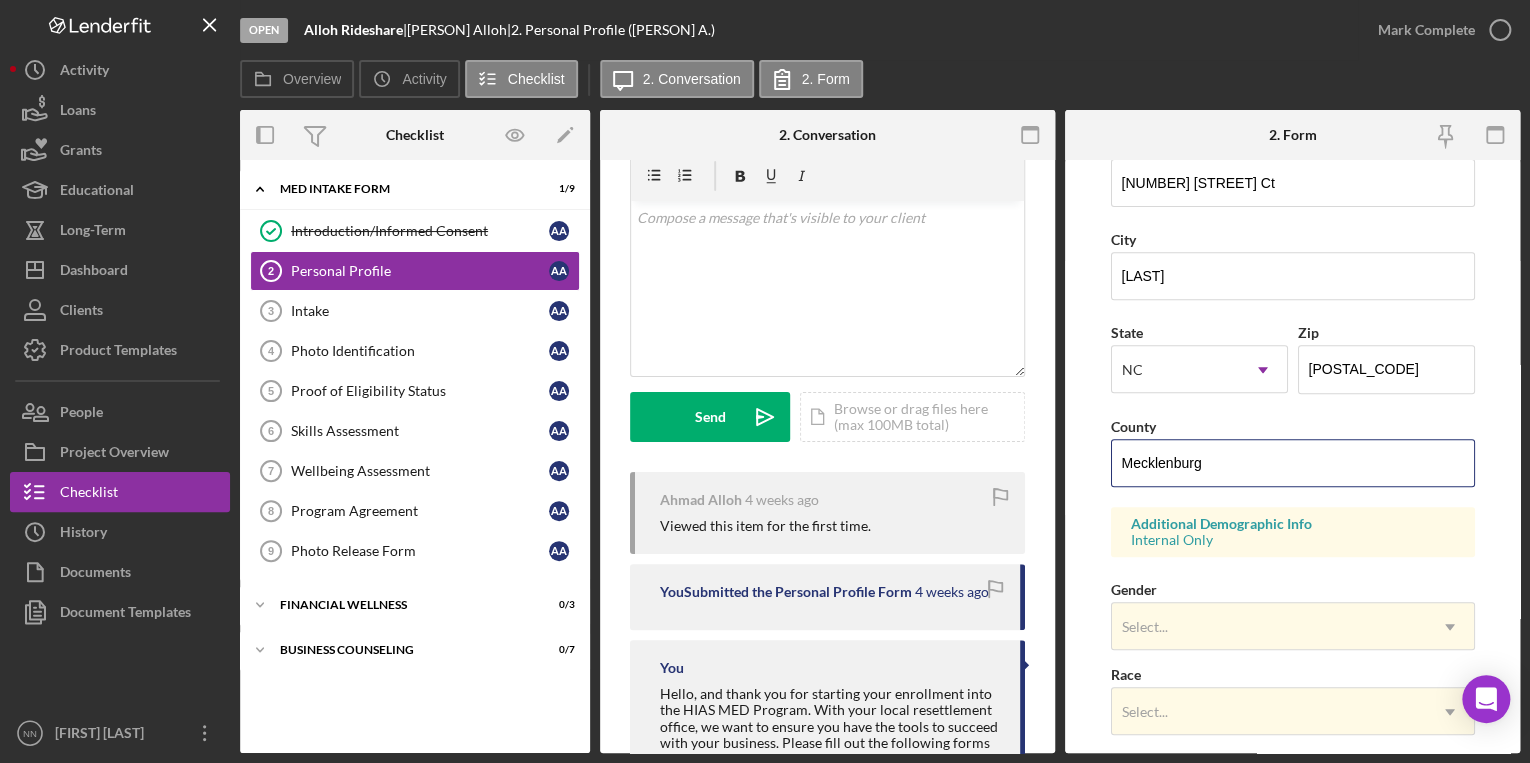 scroll, scrollTop: 640, scrollLeft: 0, axis: vertical 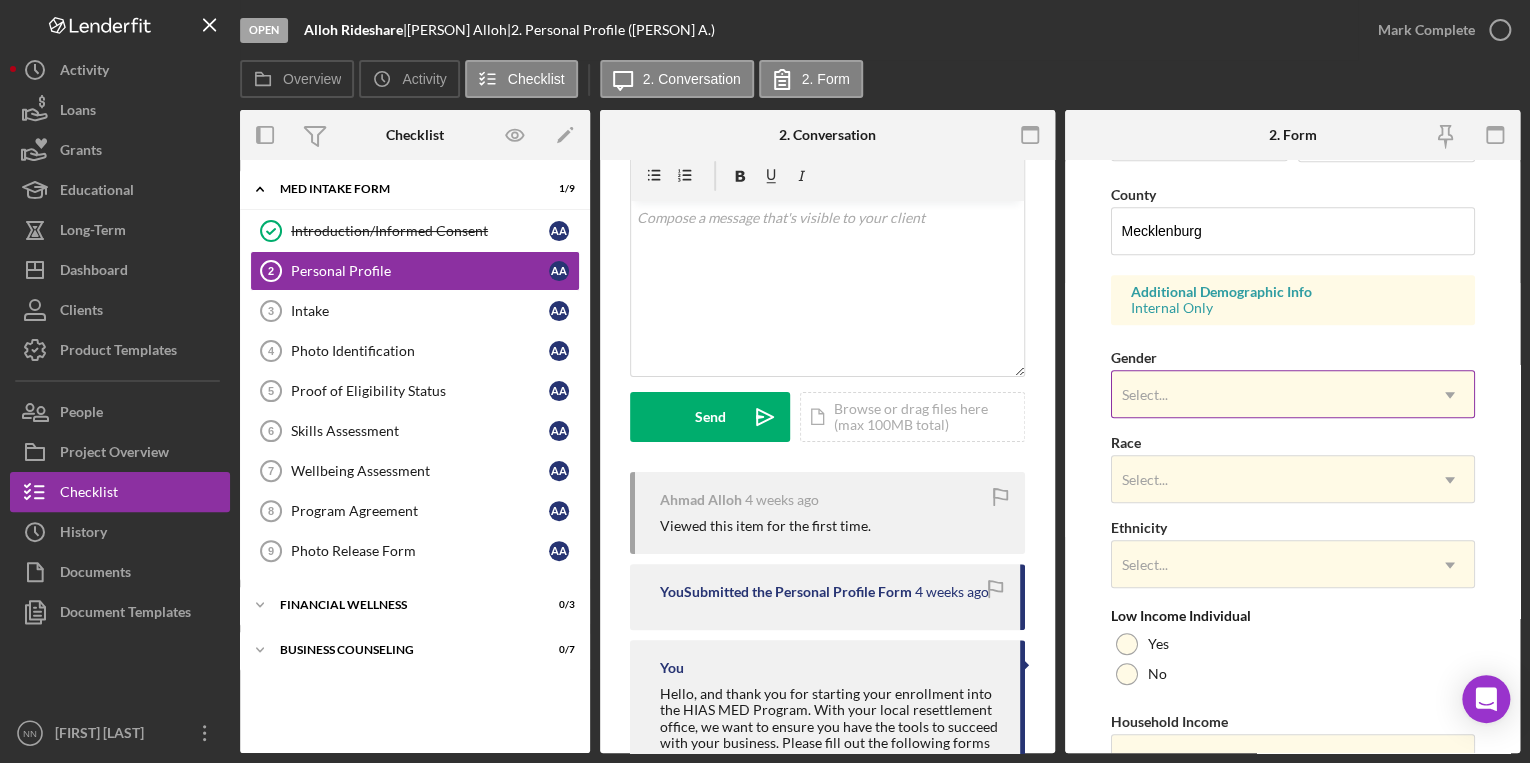 click on "Select..." at bounding box center (1145, 395) 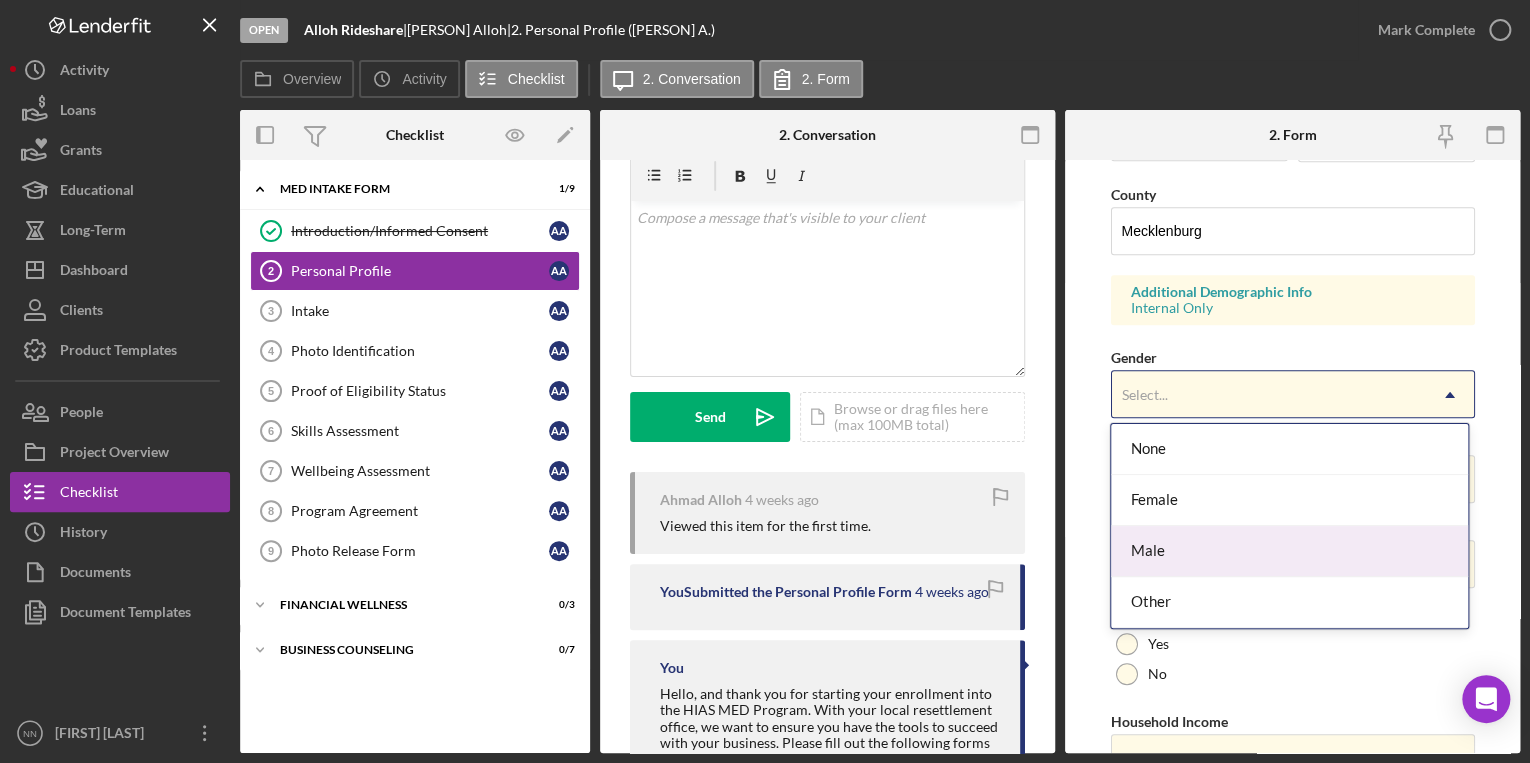 click on "Male" at bounding box center (1289, 551) 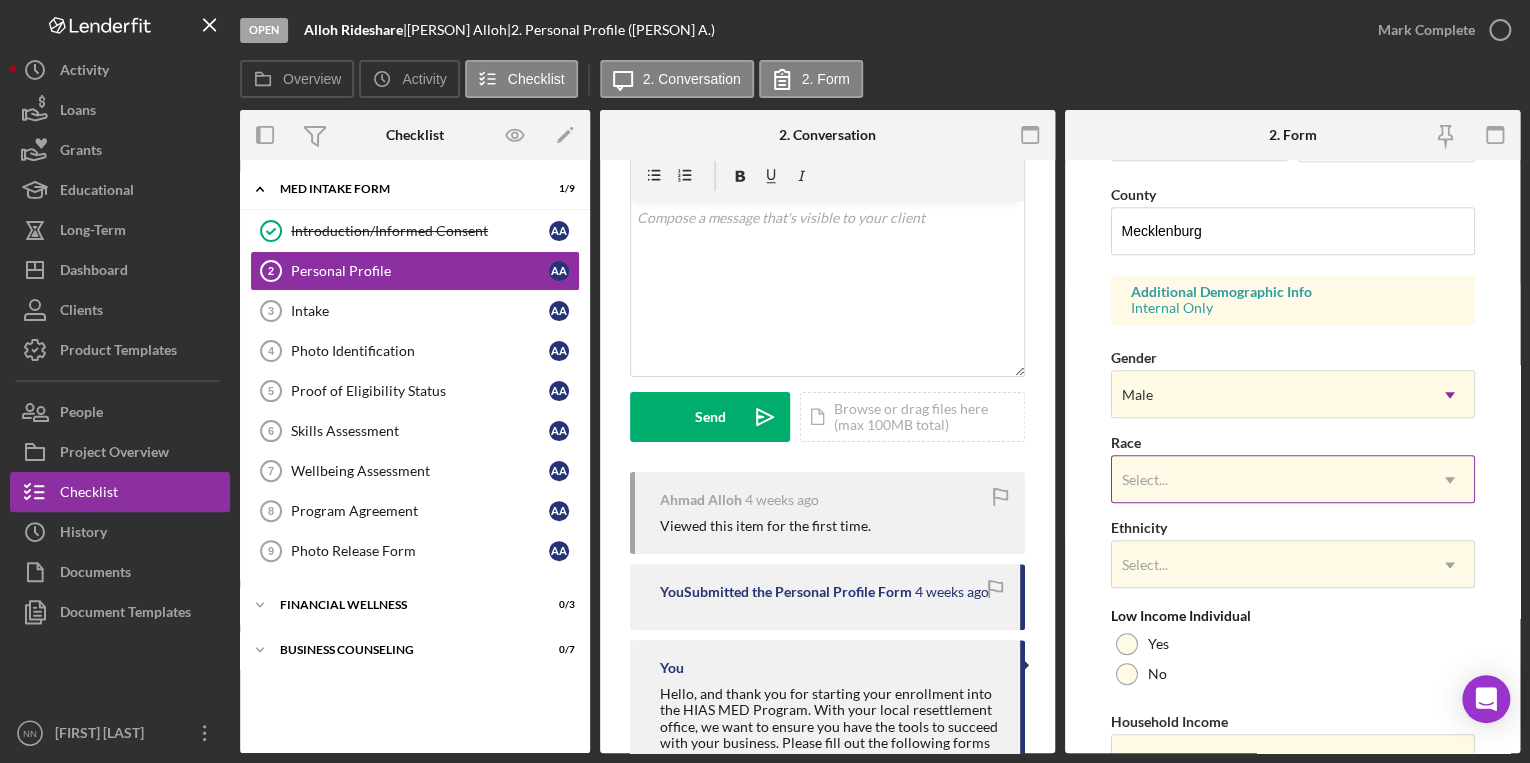 click on "Select..." at bounding box center (1269, 480) 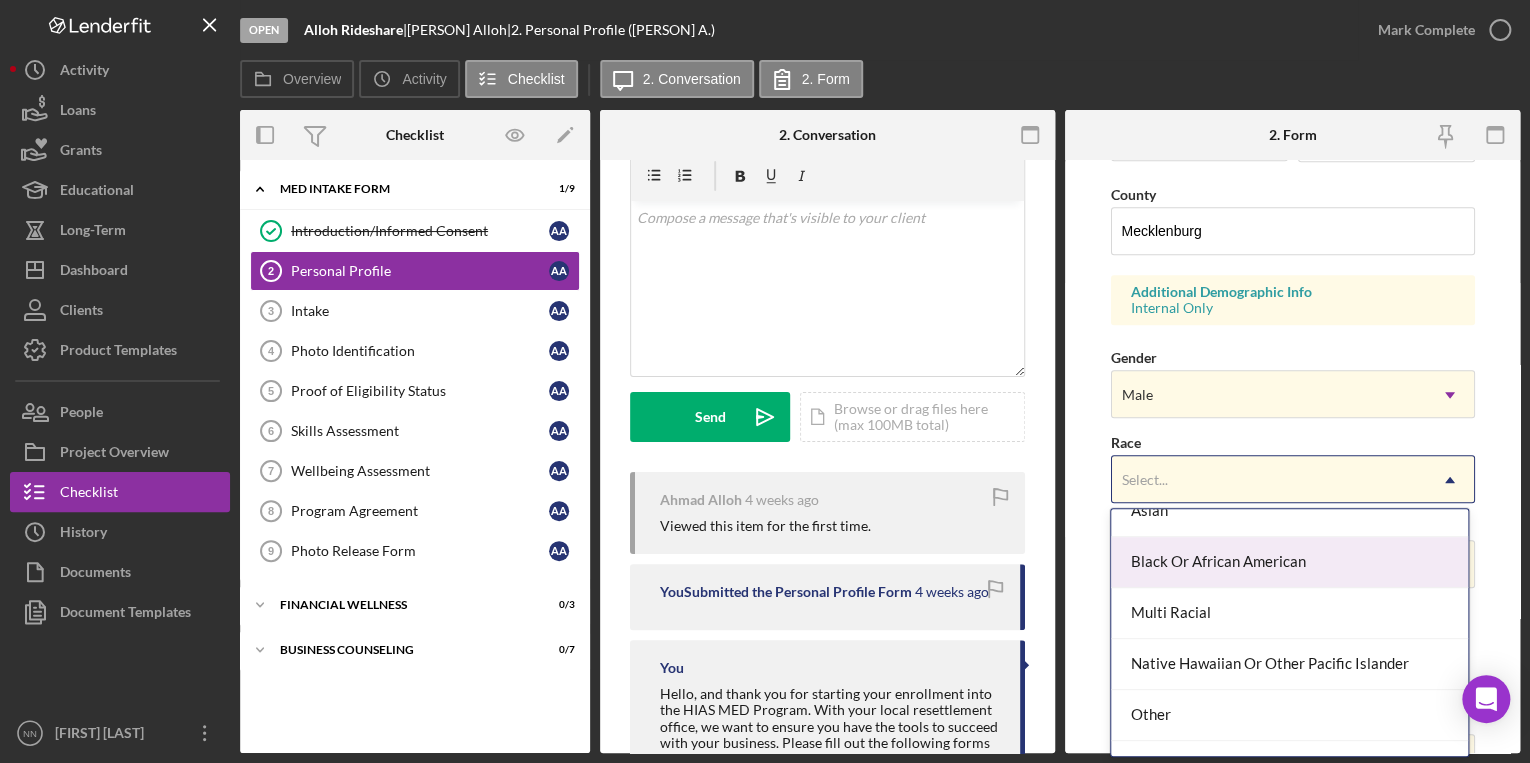 scroll, scrollTop: 159, scrollLeft: 0, axis: vertical 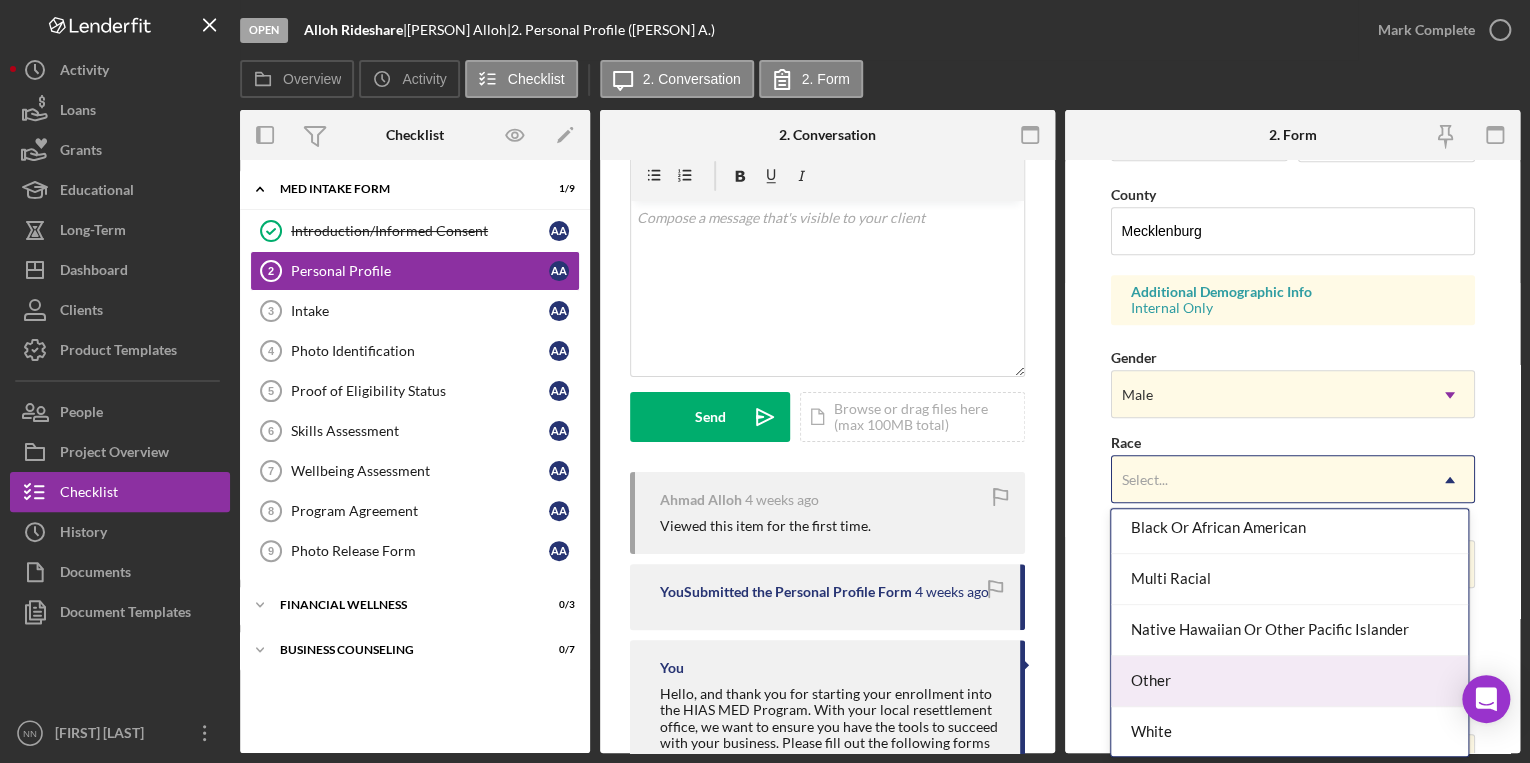 click on "Other" at bounding box center (1289, 681) 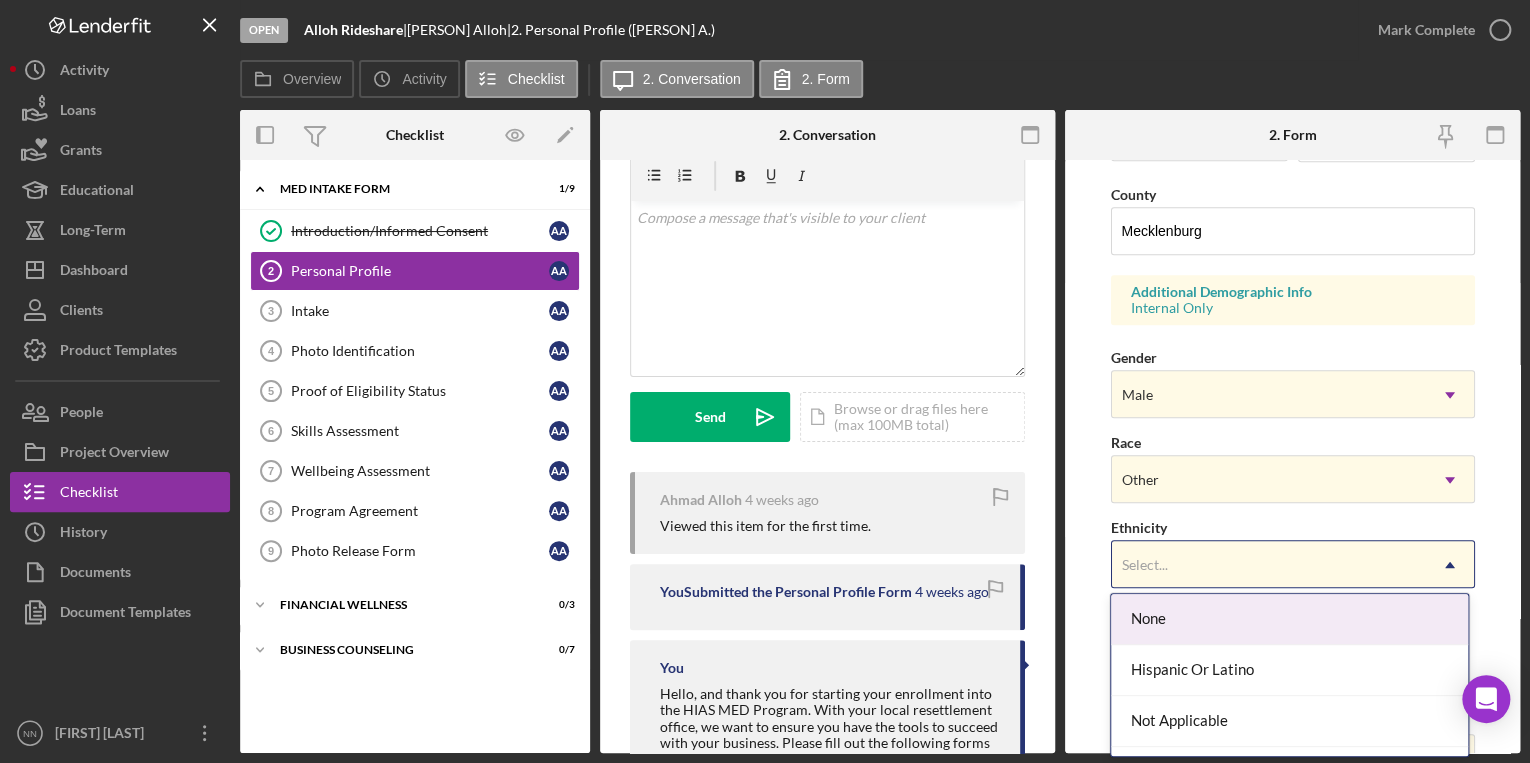 click on "Select..." at bounding box center (1269, 565) 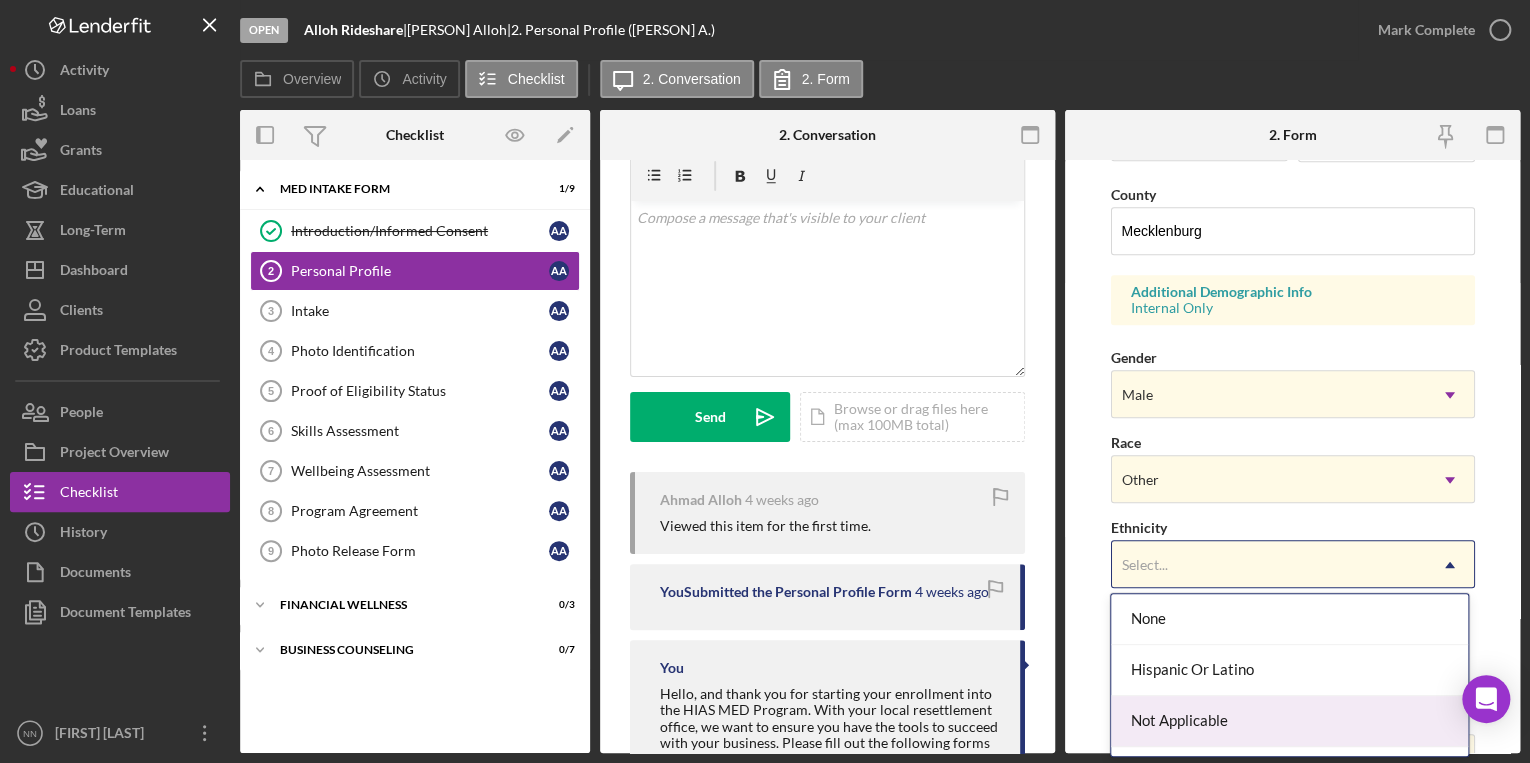 click on "Not Applicable" at bounding box center [1289, 721] 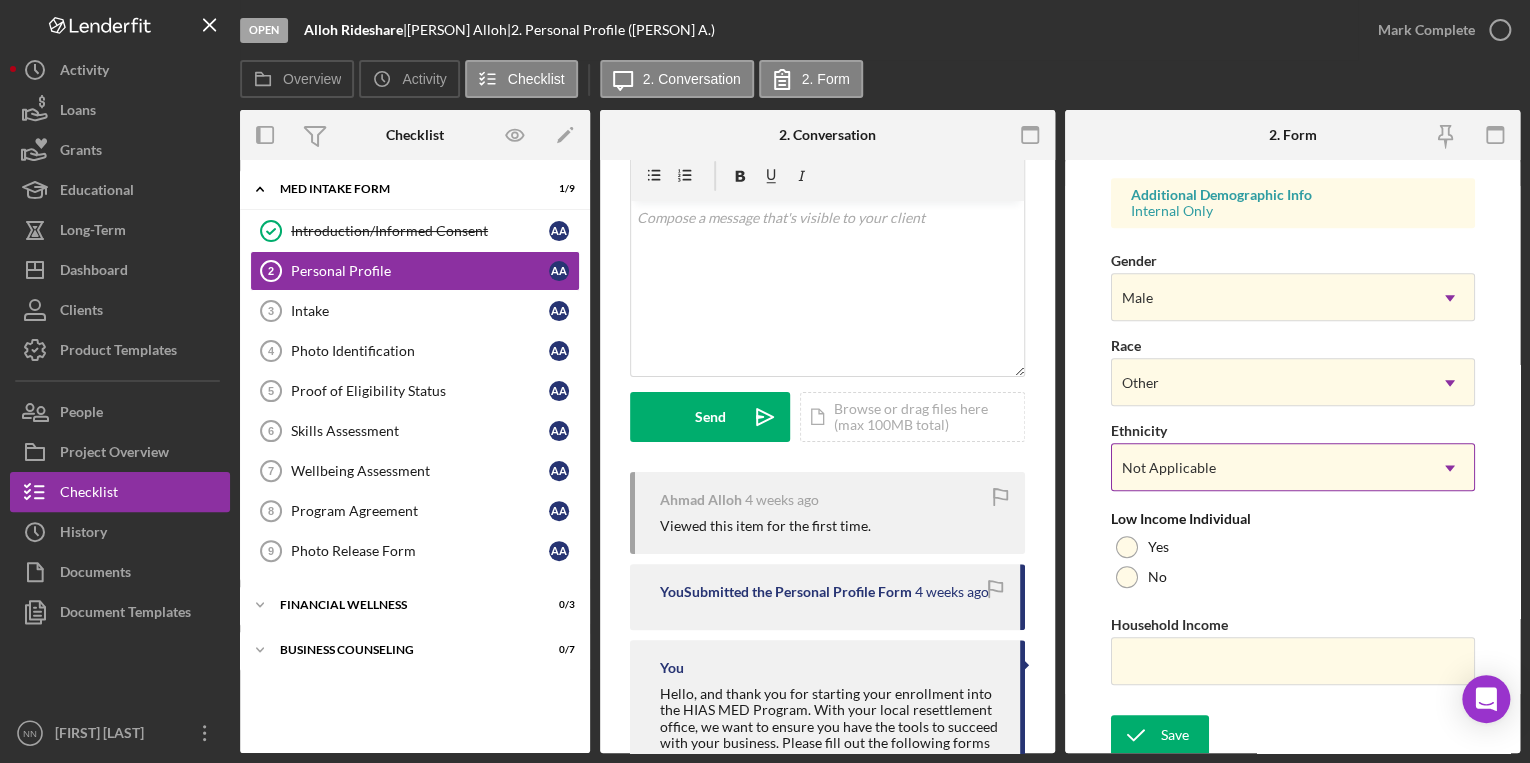 scroll, scrollTop: 738, scrollLeft: 0, axis: vertical 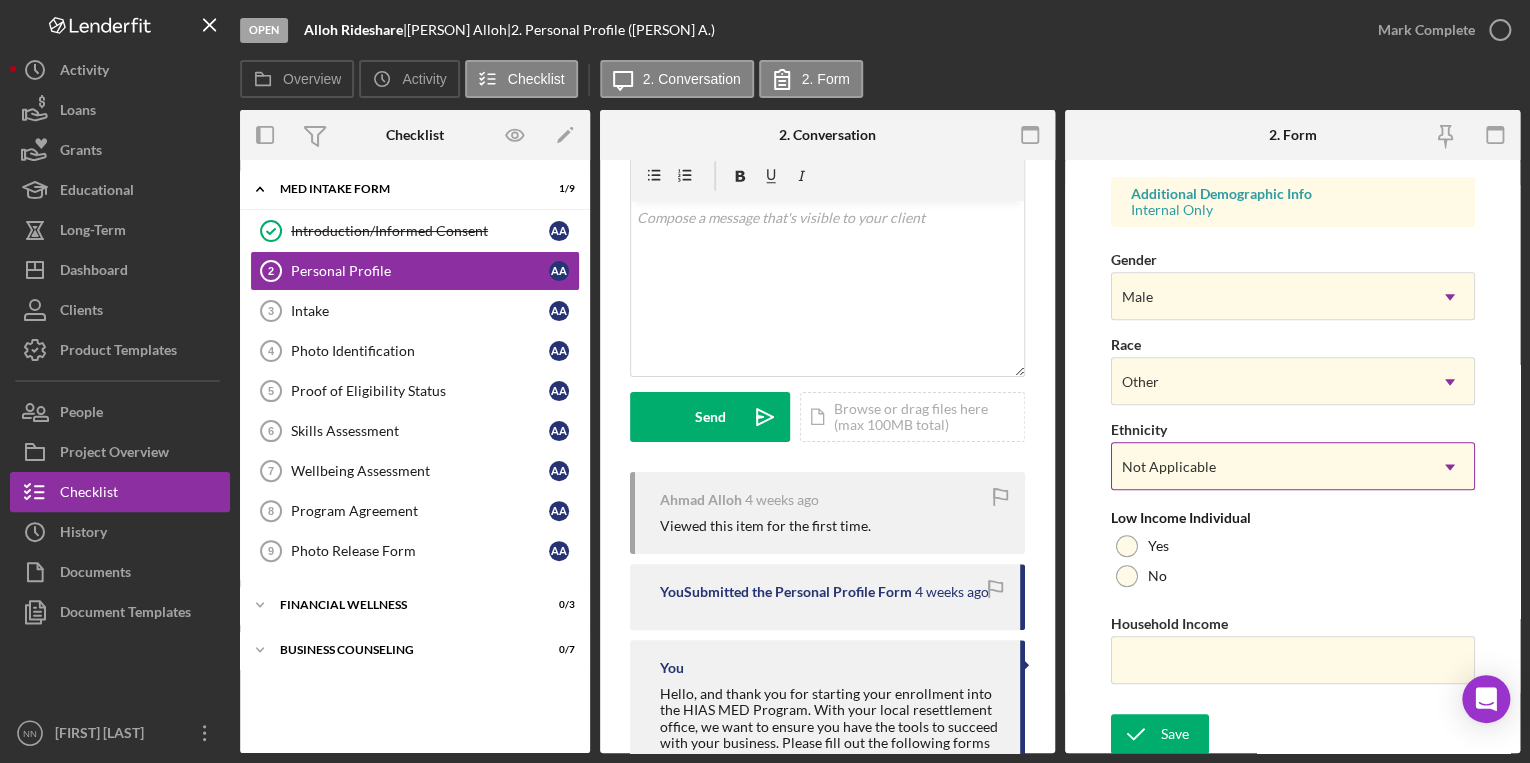 click on "Not Applicable" at bounding box center (1269, 467) 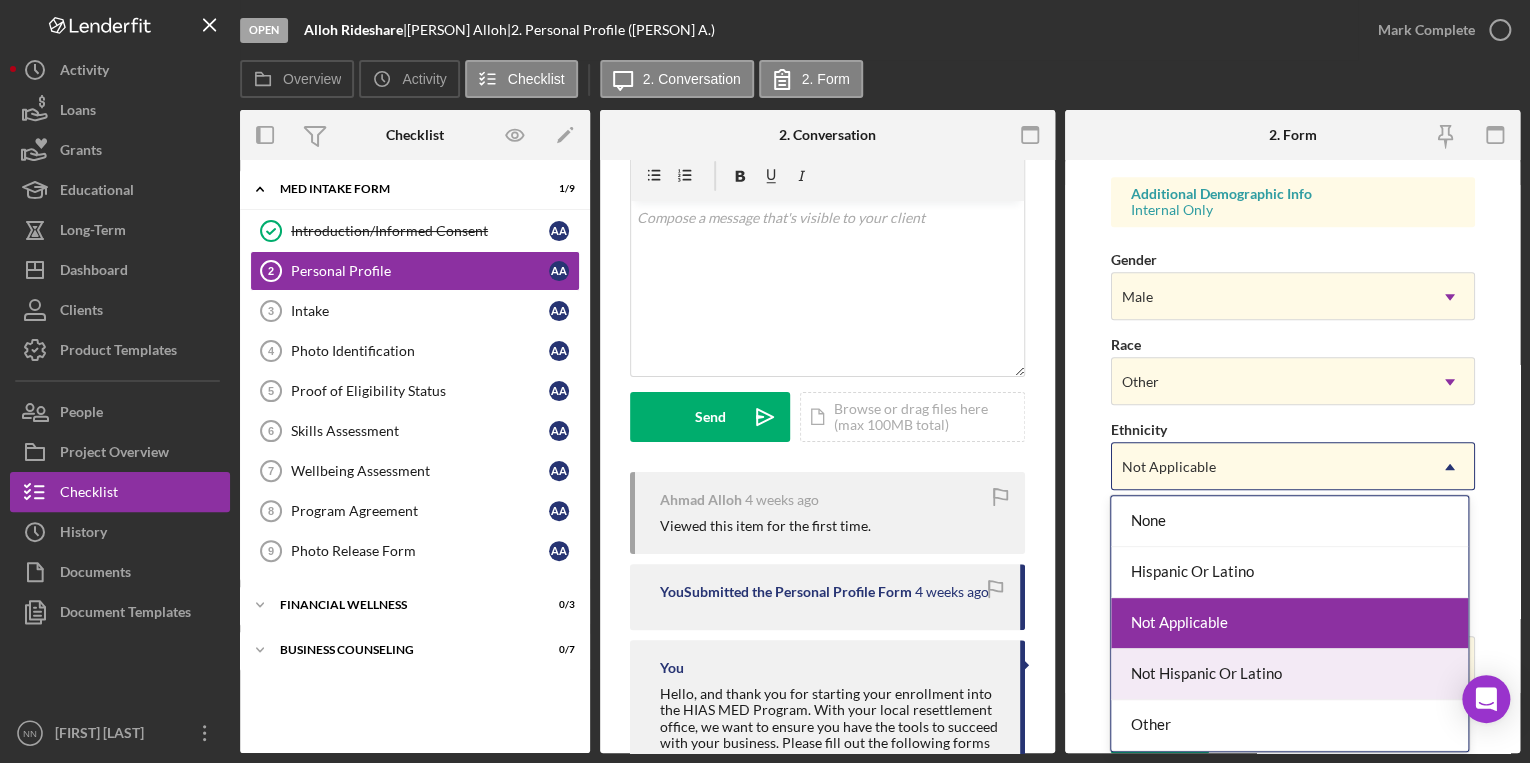 click on "Not Hispanic Or Latino" at bounding box center (1289, 674) 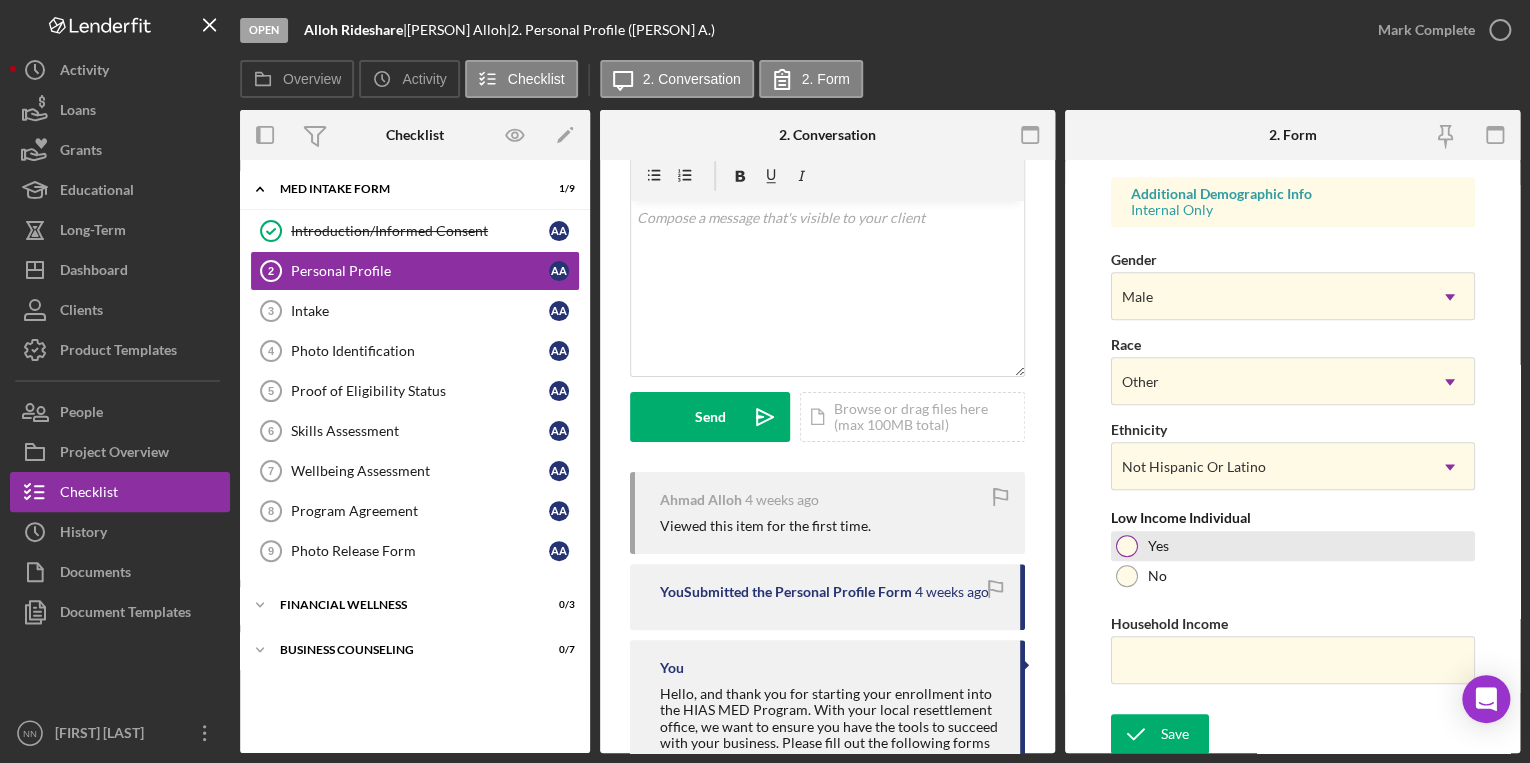 click on "Yes" at bounding box center (1293, 546) 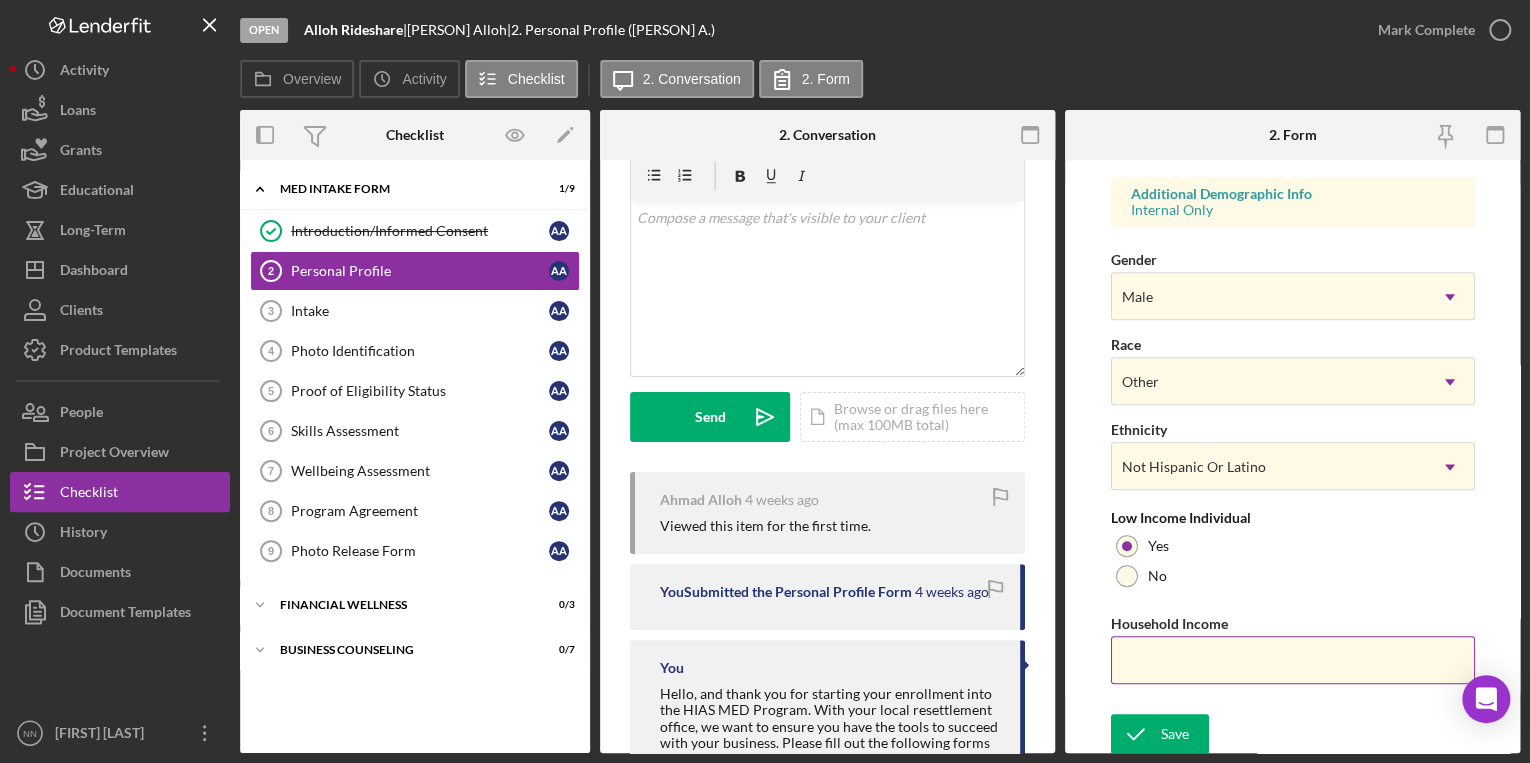 click on "Household Income" at bounding box center (1293, 660) 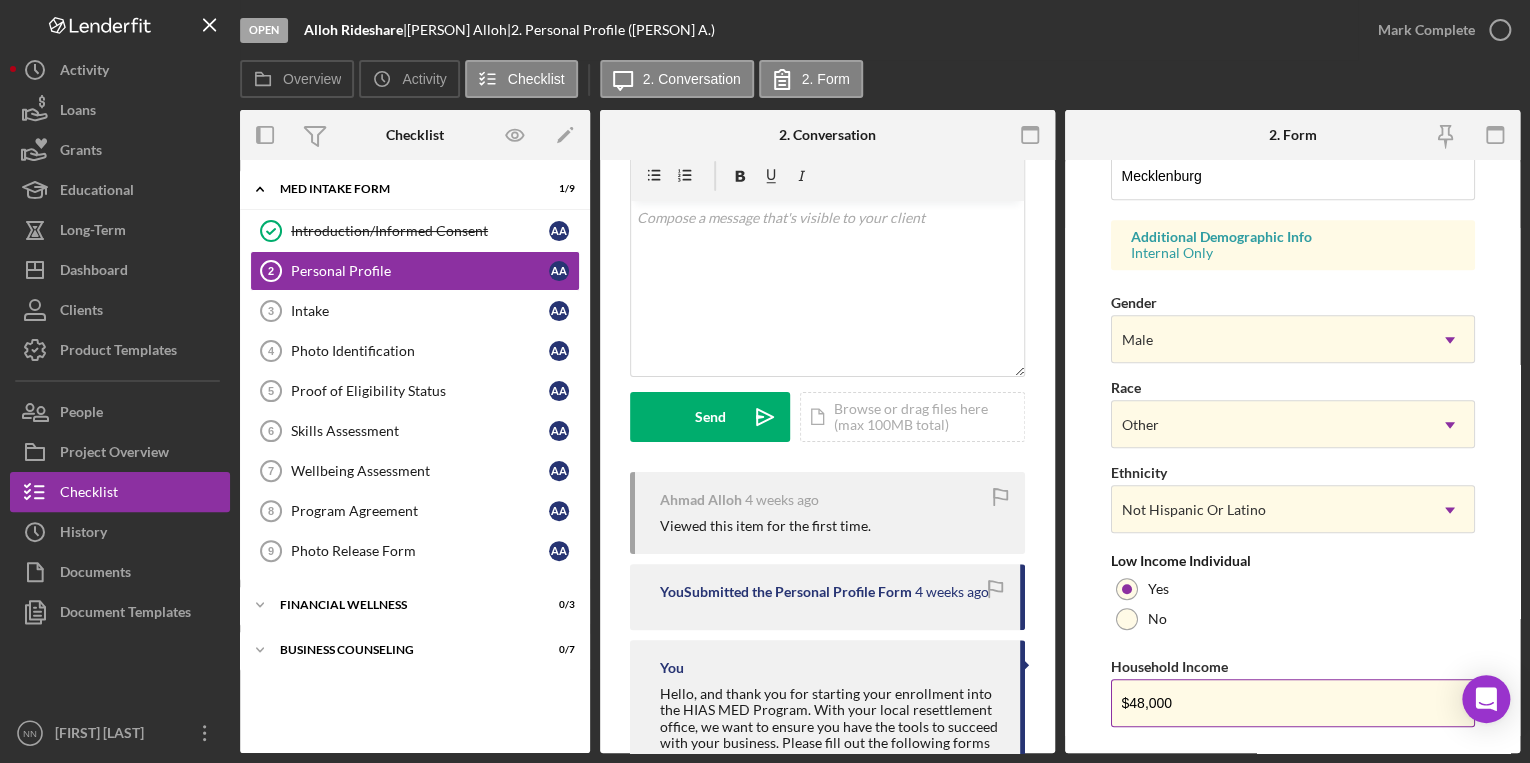 scroll, scrollTop: 738, scrollLeft: 0, axis: vertical 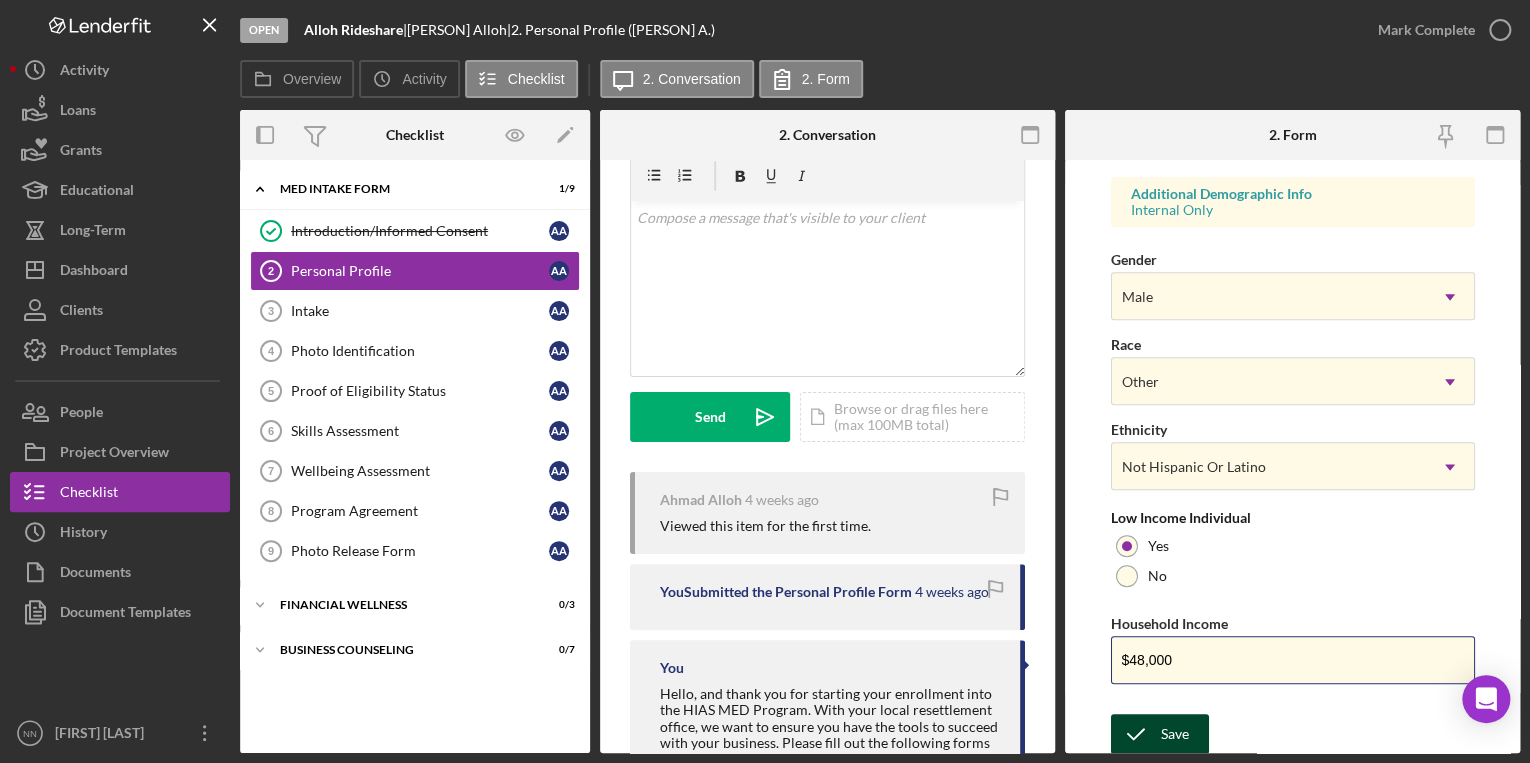 type on "$48,000" 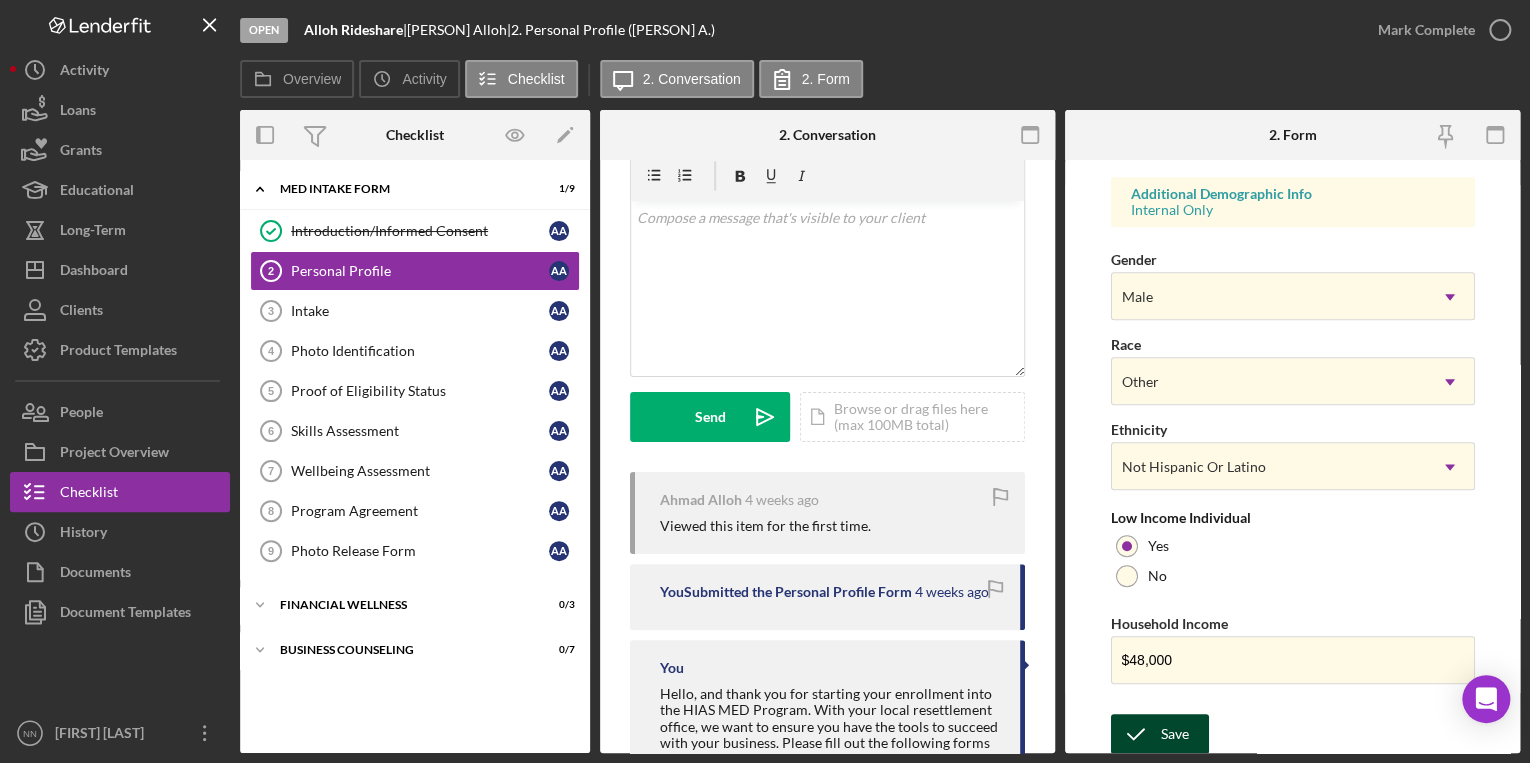 click on "Save" at bounding box center [1175, 734] 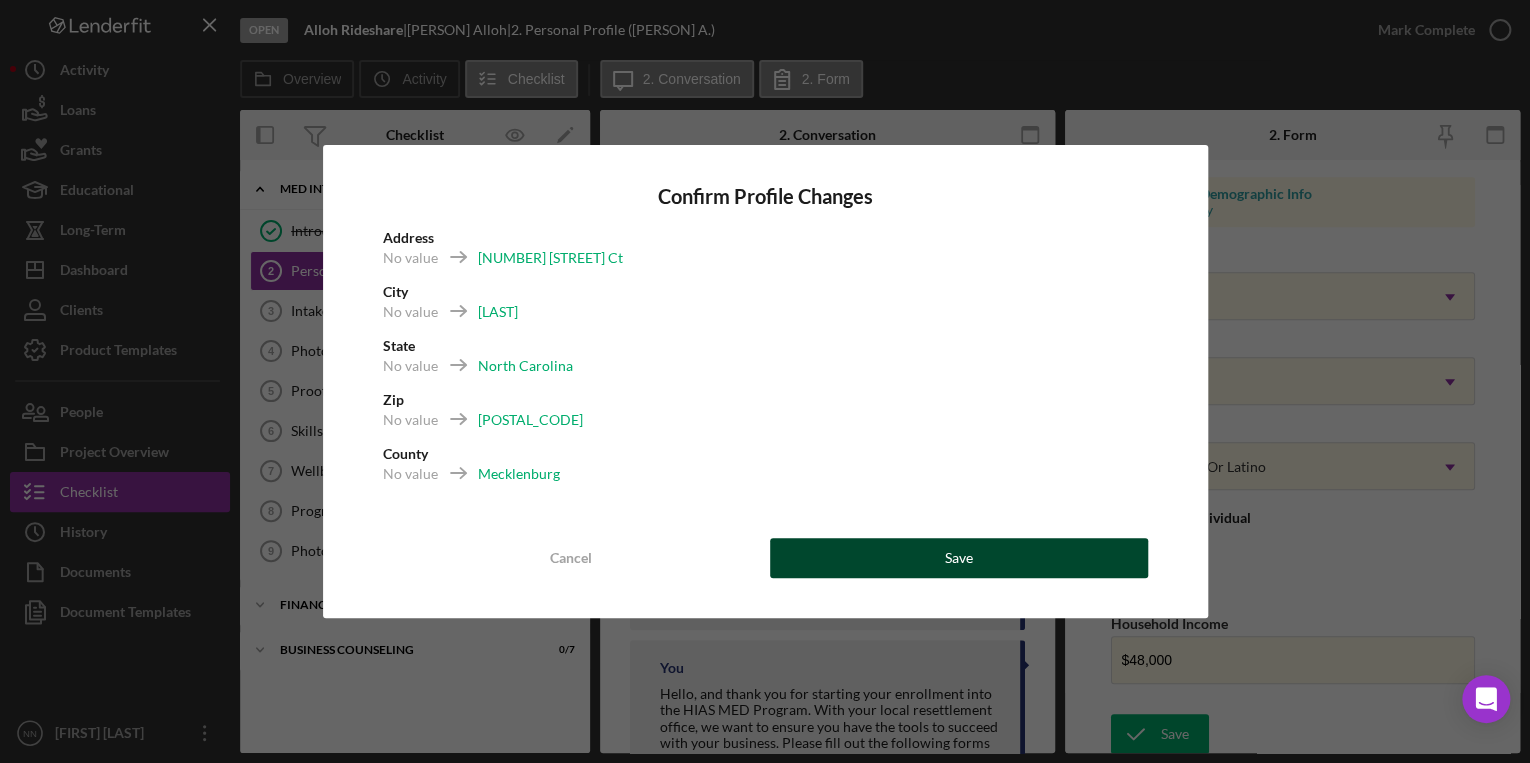 click on "Save" at bounding box center [959, 558] 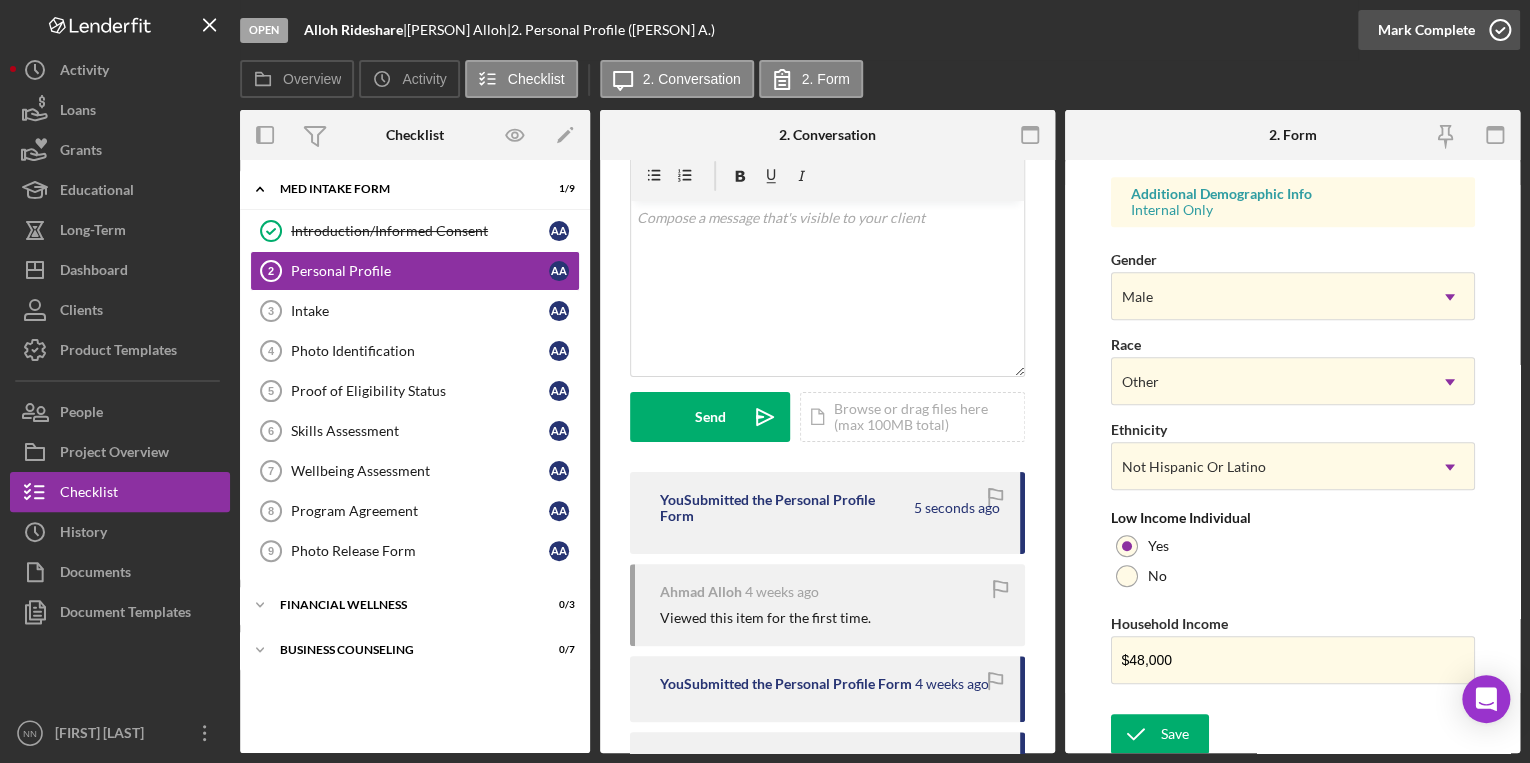 click 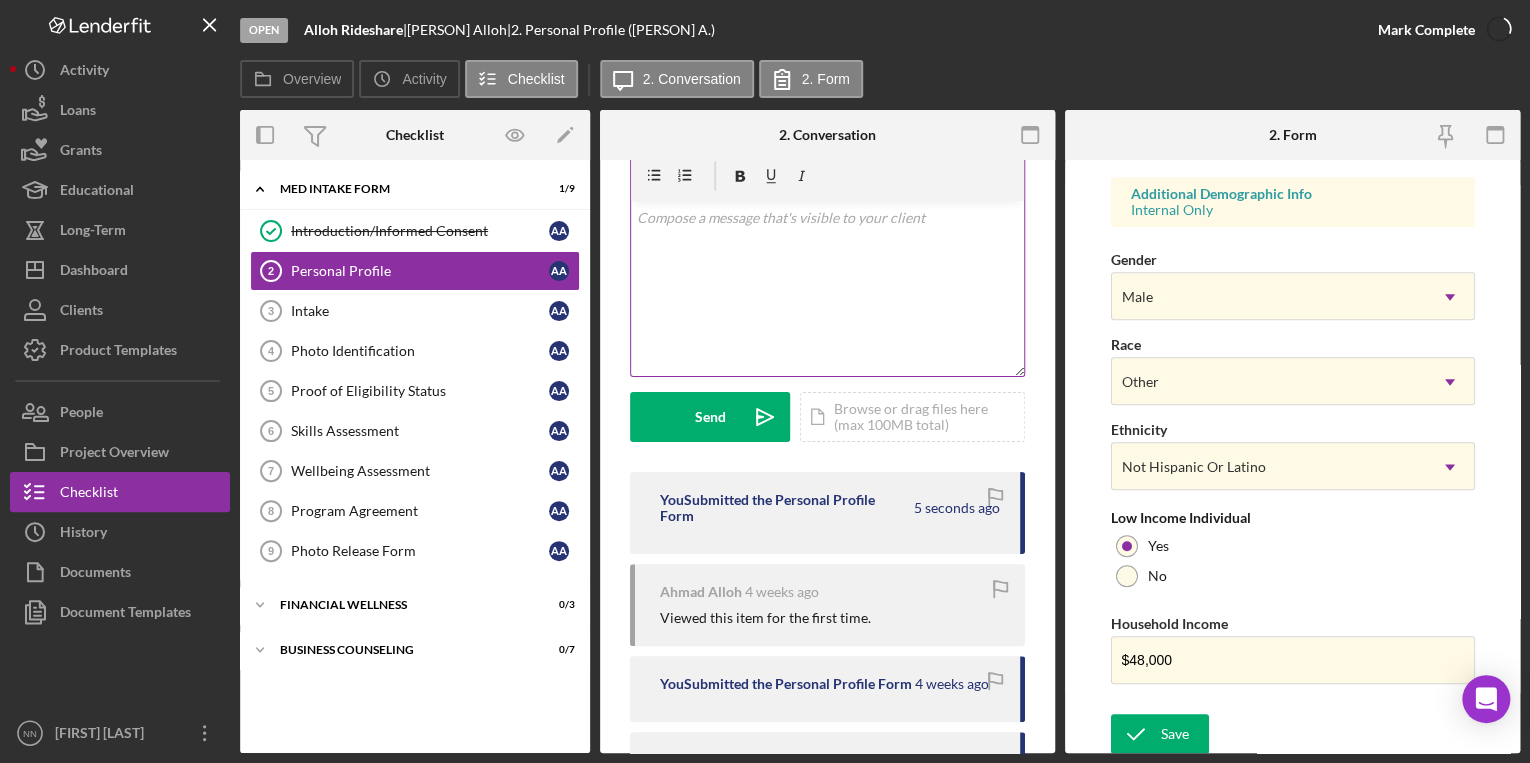 scroll, scrollTop: 377, scrollLeft: 0, axis: vertical 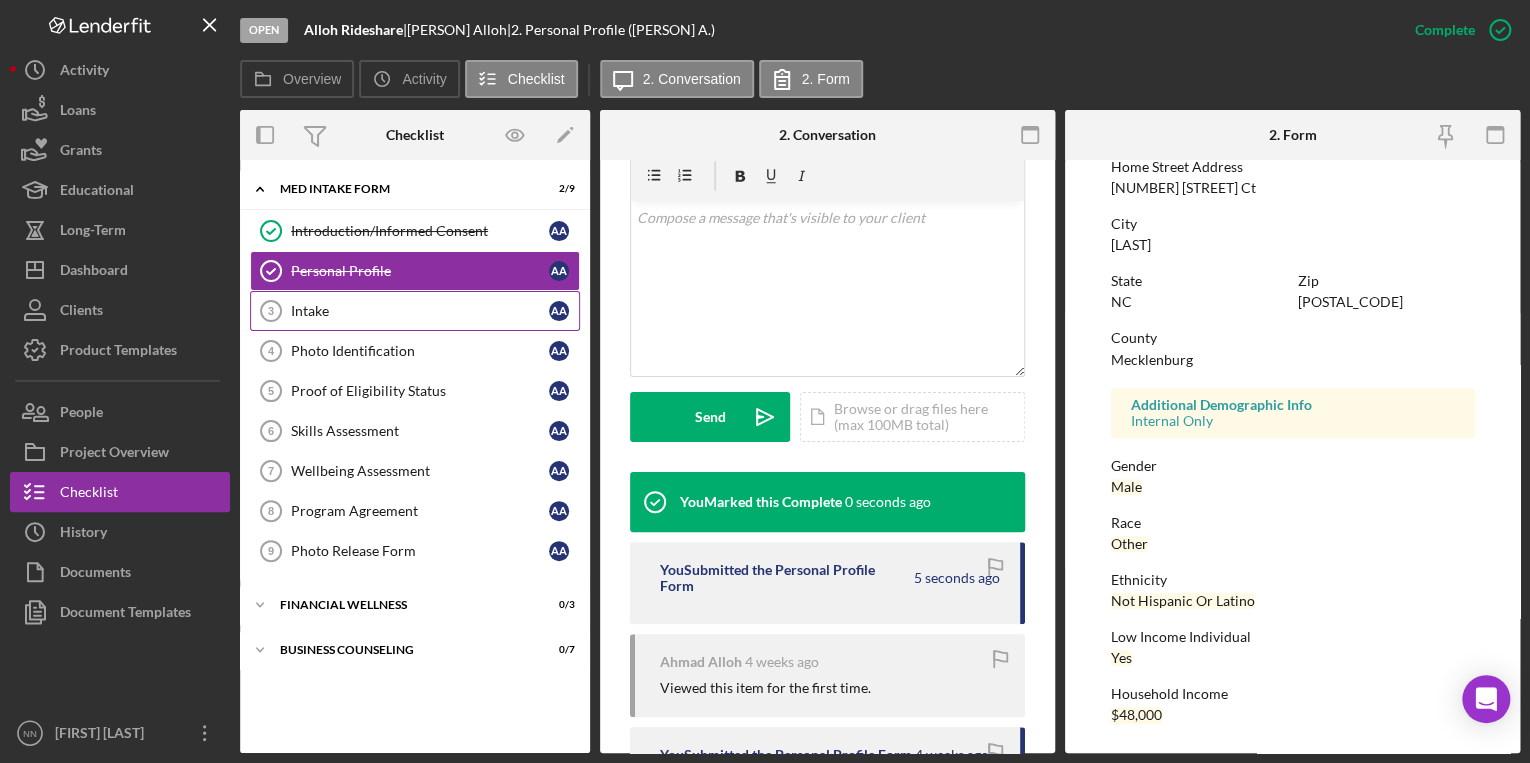 click on "Intake" at bounding box center (420, 311) 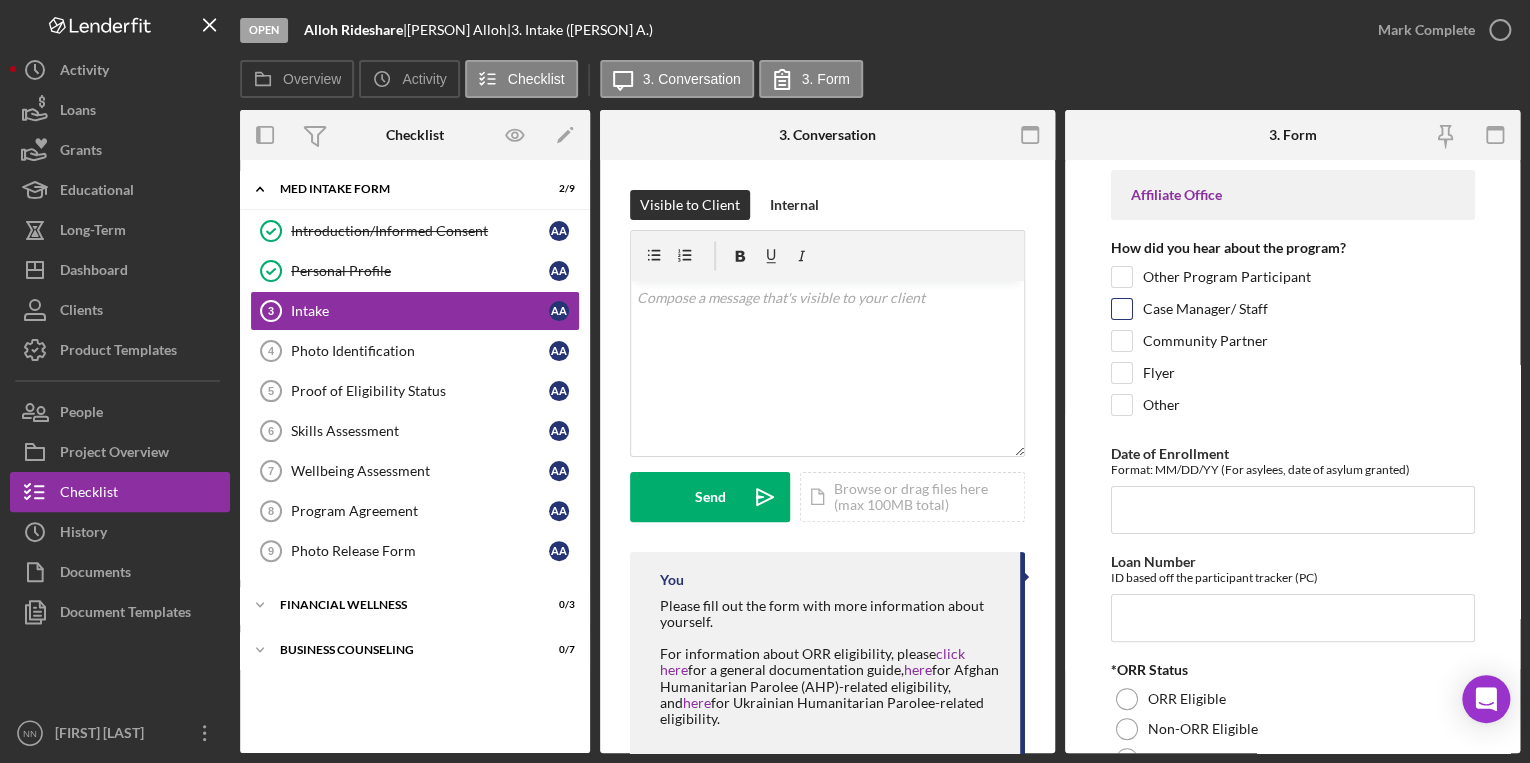 click on "Case Manager/ Staff" at bounding box center [1122, 309] 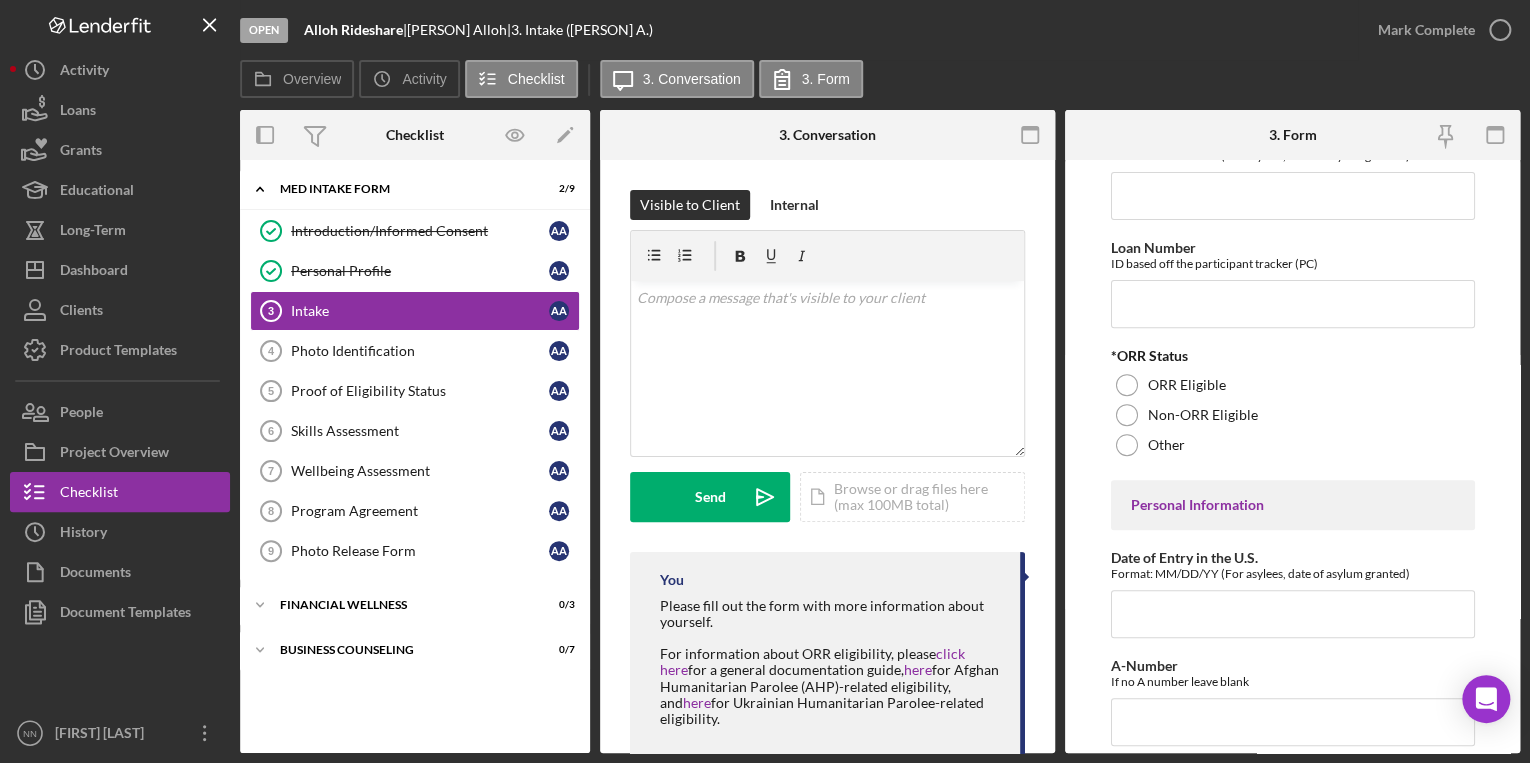 scroll, scrollTop: 320, scrollLeft: 0, axis: vertical 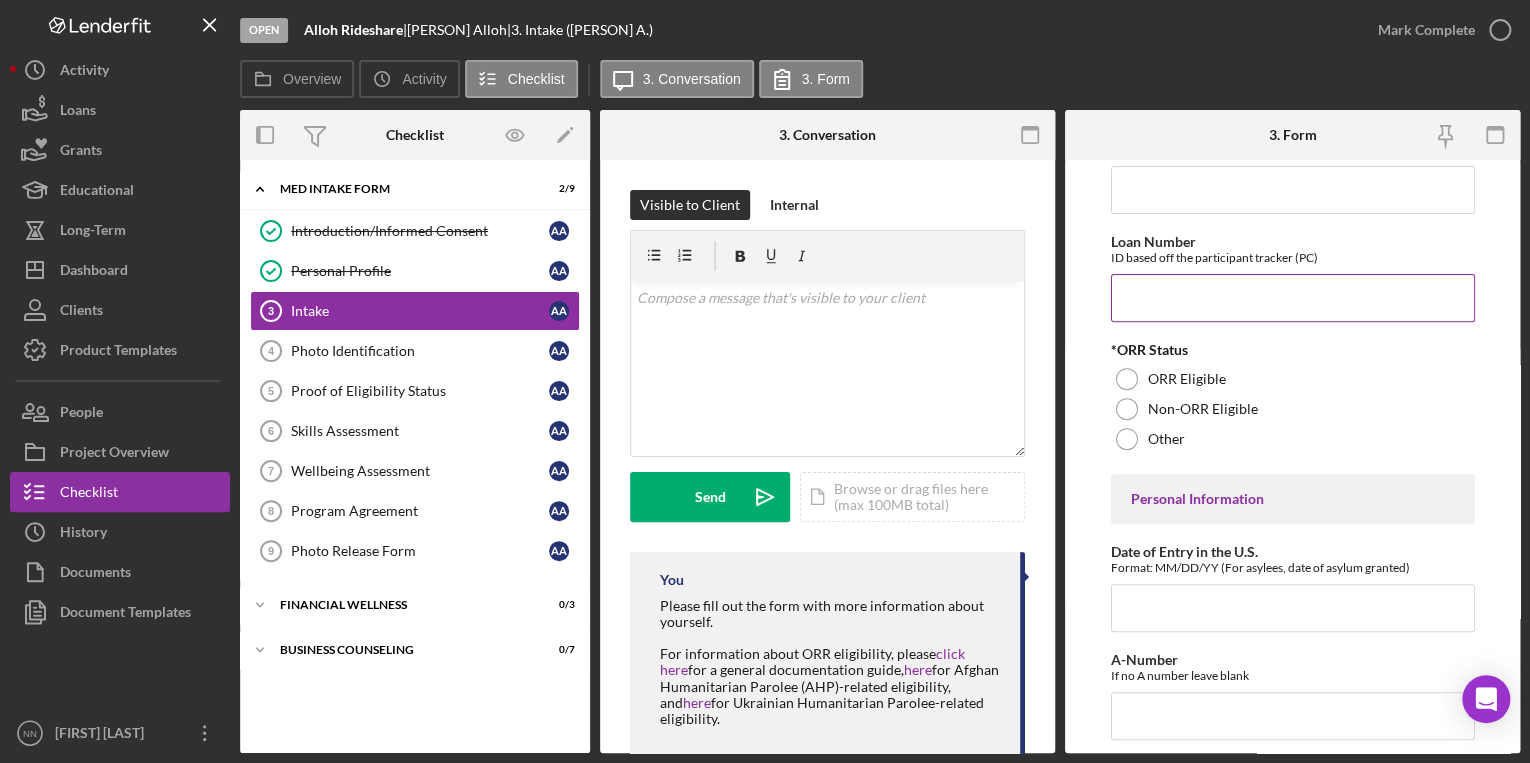 click on "Loan Number" at bounding box center (1293, 298) 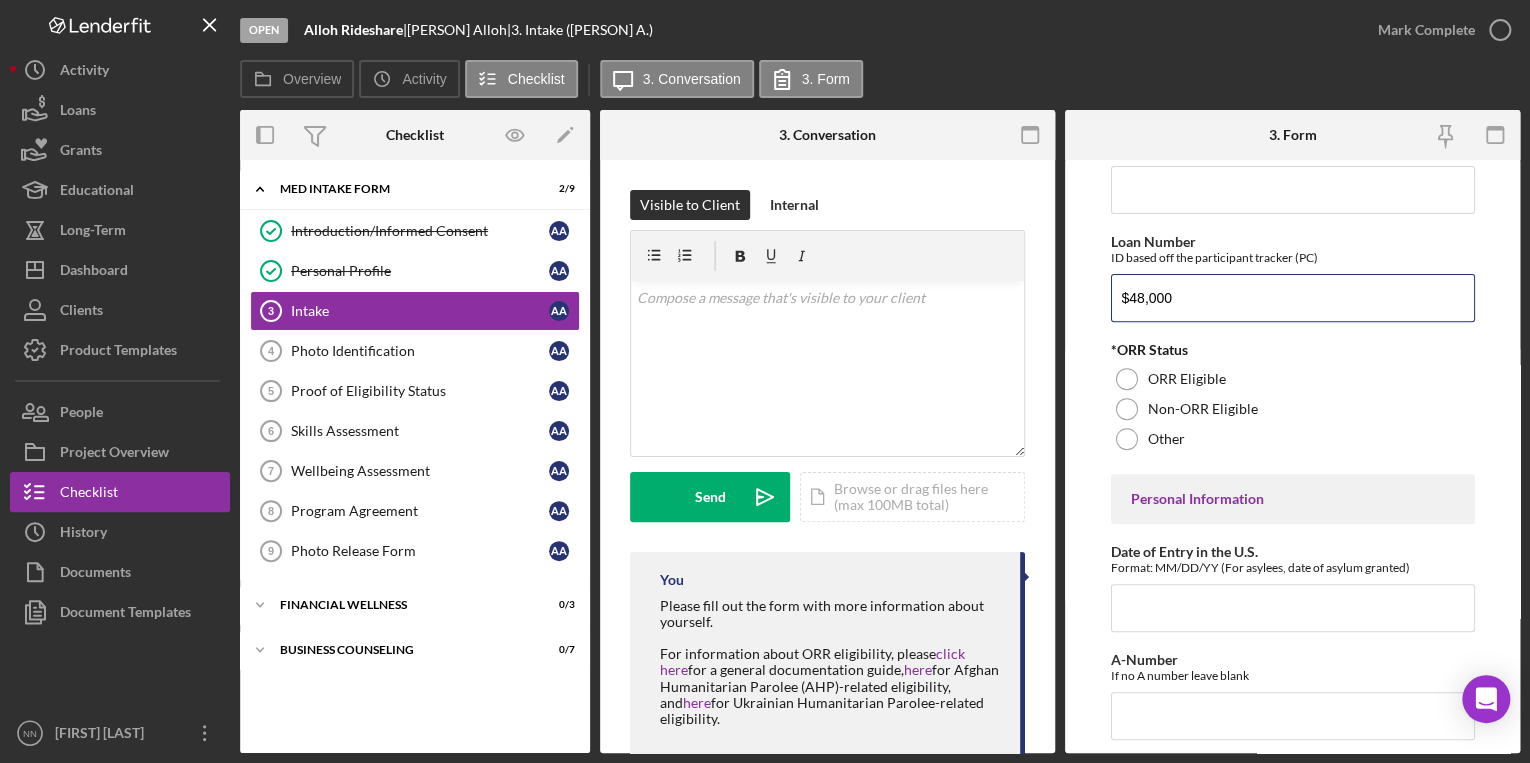 drag, startPoint x: 1170, startPoint y: 314, endPoint x: 1060, endPoint y: 316, distance: 110.01818 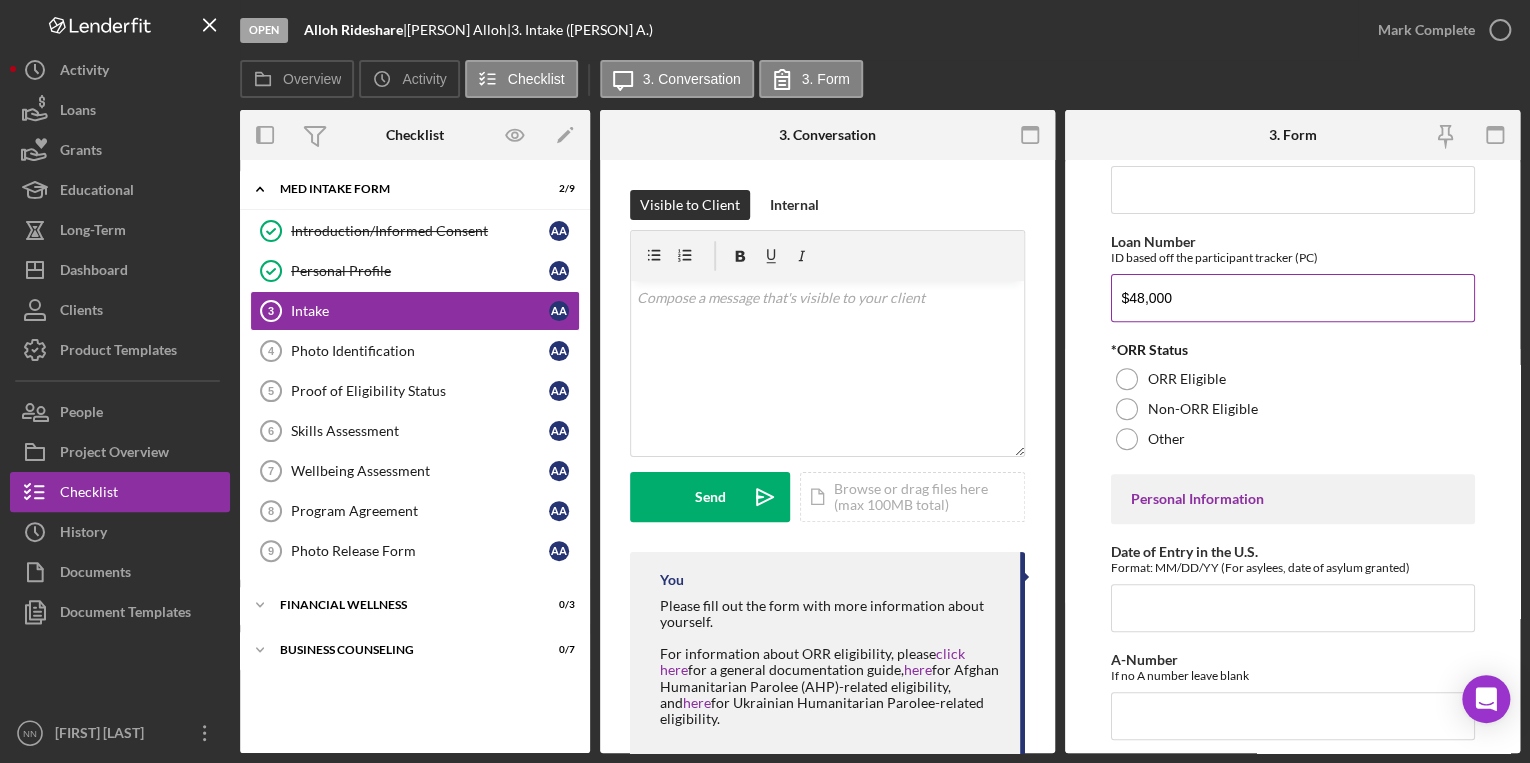 paste on "CRRA2518" 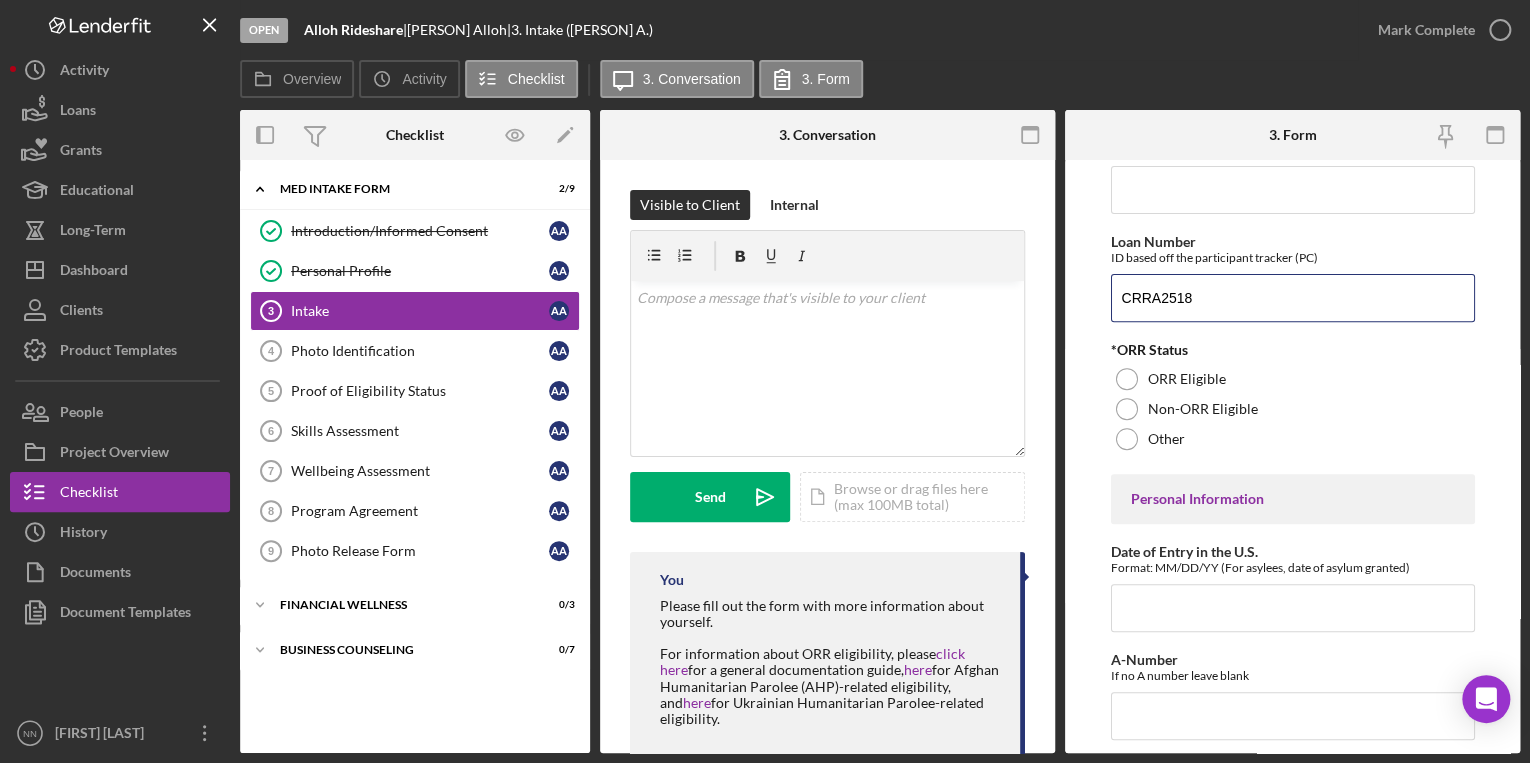 type on "CRRA2518" 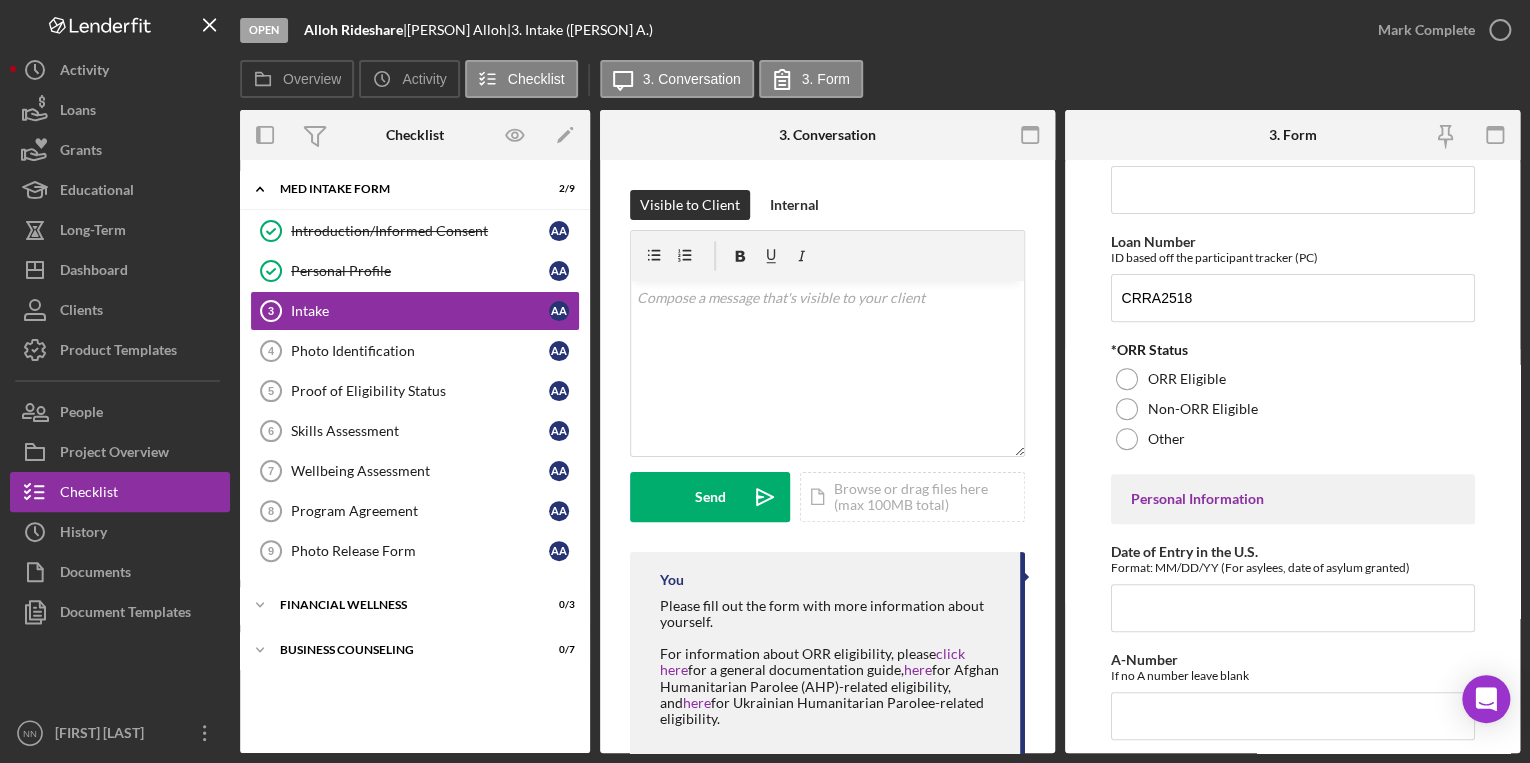 click on "Format: MM/DD/YY (For asylees, date of asylum granted) Loan Number ID based off the participant tracker (PC) CRRA2518 *ORR Status ORR Eligible Non-ORR Eligible Other Personal Information Date of Entry in the U.S. Format: MM/DD/YY (For asylees, date of asylum granted) A-Number If no A number leave blank Age at Enrollment  # *Status Refugee Asylee SIV Cuban/Haitian Entrant      Afghan Parolee        Other Immigrant/ New American US Citizen Ukrainian Parolee  Demographics *Race *If a refugee, asylee, or if you entered via a humanitarian visa select Other African or African American Asian American Indian / Alaska Native Native Hawaiian / Other Pacific Islander Mixed race White (non Middle Eastern) Other Ethnicity  Hispanic  Non-Hispanic Gender Female Male Transgender Female Transgender Male Non-binary Prefer not to answer Country of Origin Primary Language Fluent No" at bounding box center (1292, 456) 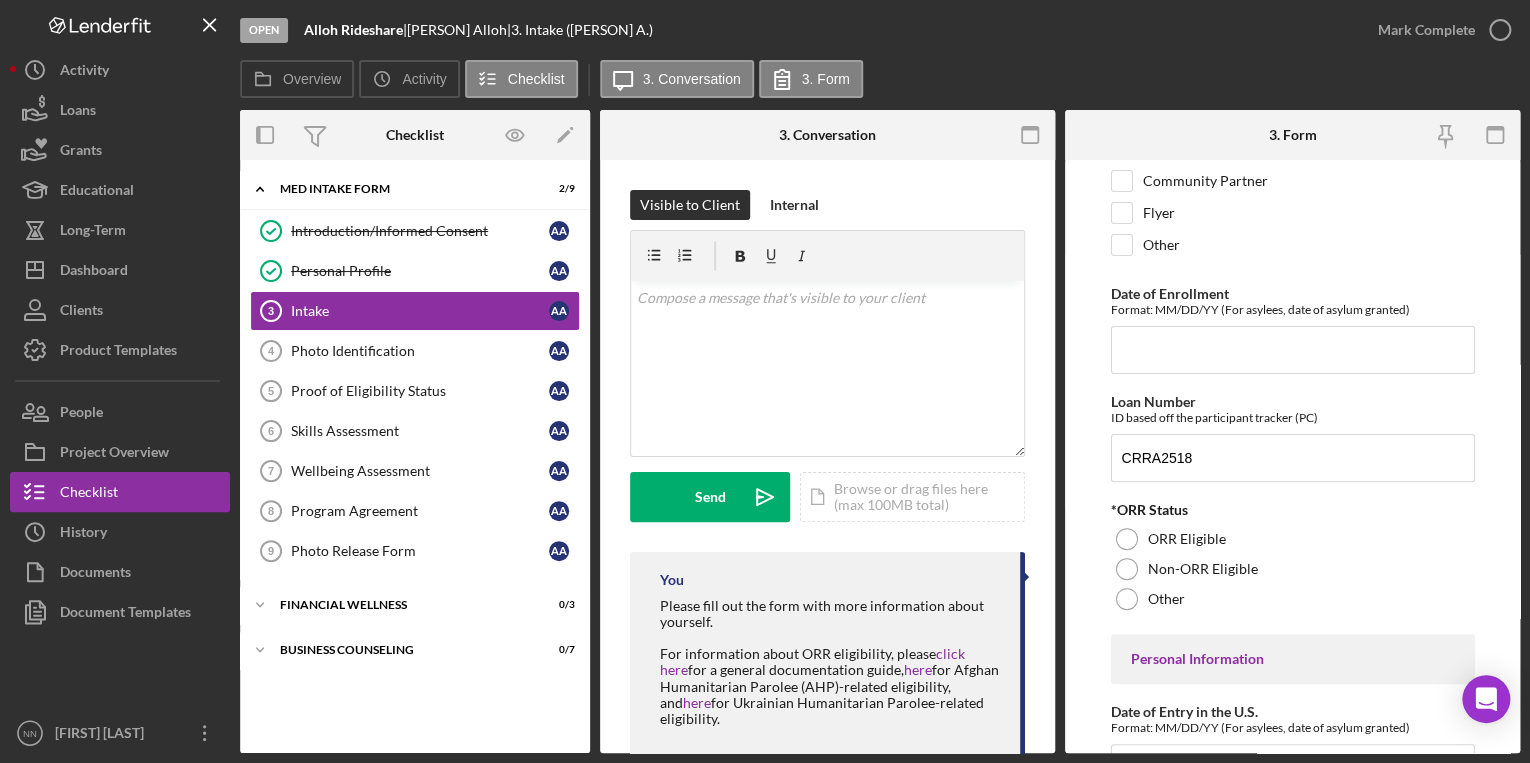 click on "Visible to Client Internal v Color teal Color pink Remove color Add row above Add row below Add column before Add column after Merge cells Split cells Remove column Remove row Remove table Send Icon/icon-invite-send Icon/Document Browse or drag files here (max 100MB total) Tap to choose files or take a photo Cancel Send Icon/icon-invite-send Icon/Message Comment You   Please fill out the form with more information about yourself.
For information about ORR eligibility, please  click here  for a general documentation guide,  here  for Afghan Humanitarian Parolee (AHP)-related eligibility, and  here  for Ukrainian Humanitarian Parolee-related eligibility. FINAL HHS-2021-ACF-ORR-RG-1909.pdf" at bounding box center (827, 501) 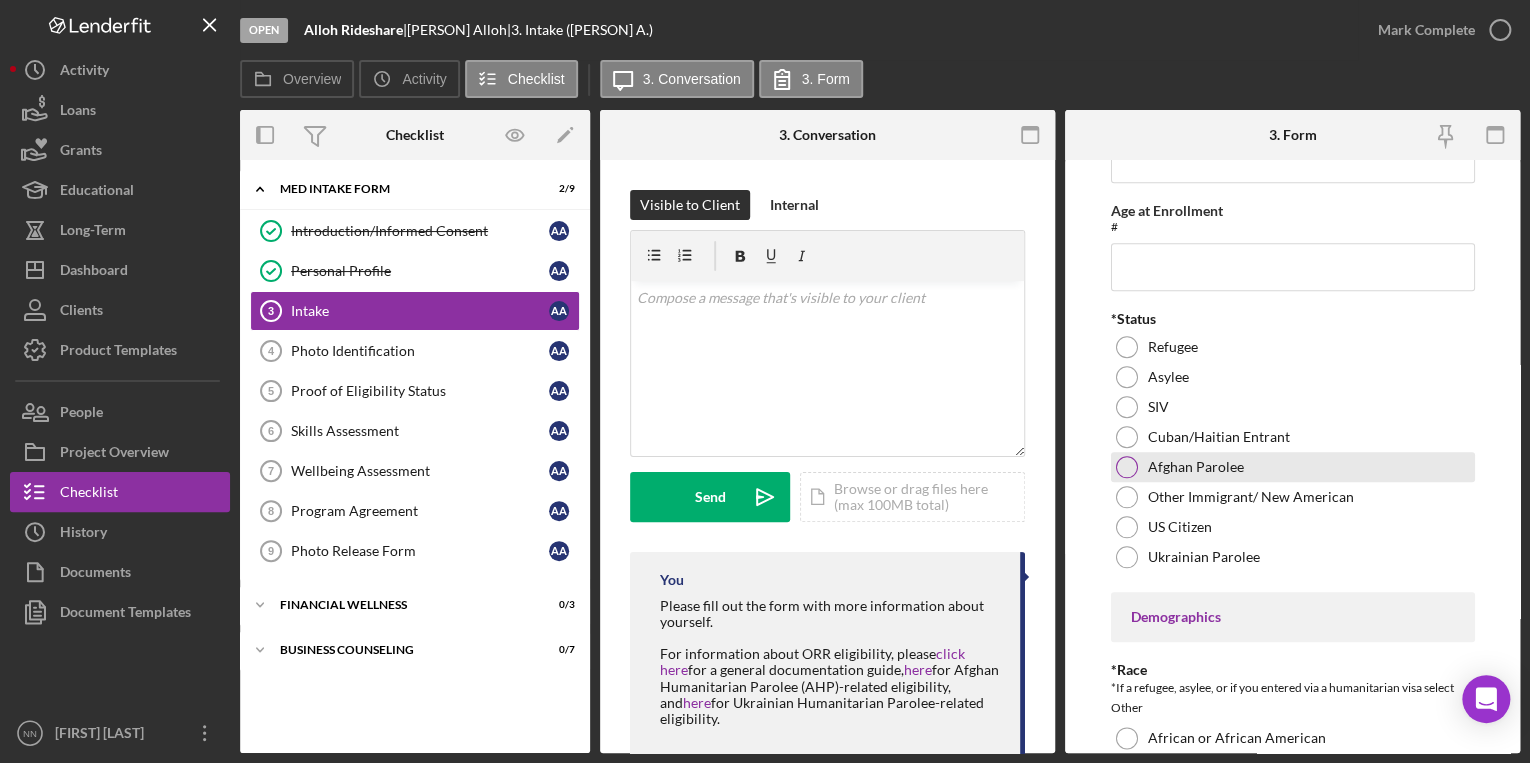 scroll, scrollTop: 880, scrollLeft: 0, axis: vertical 